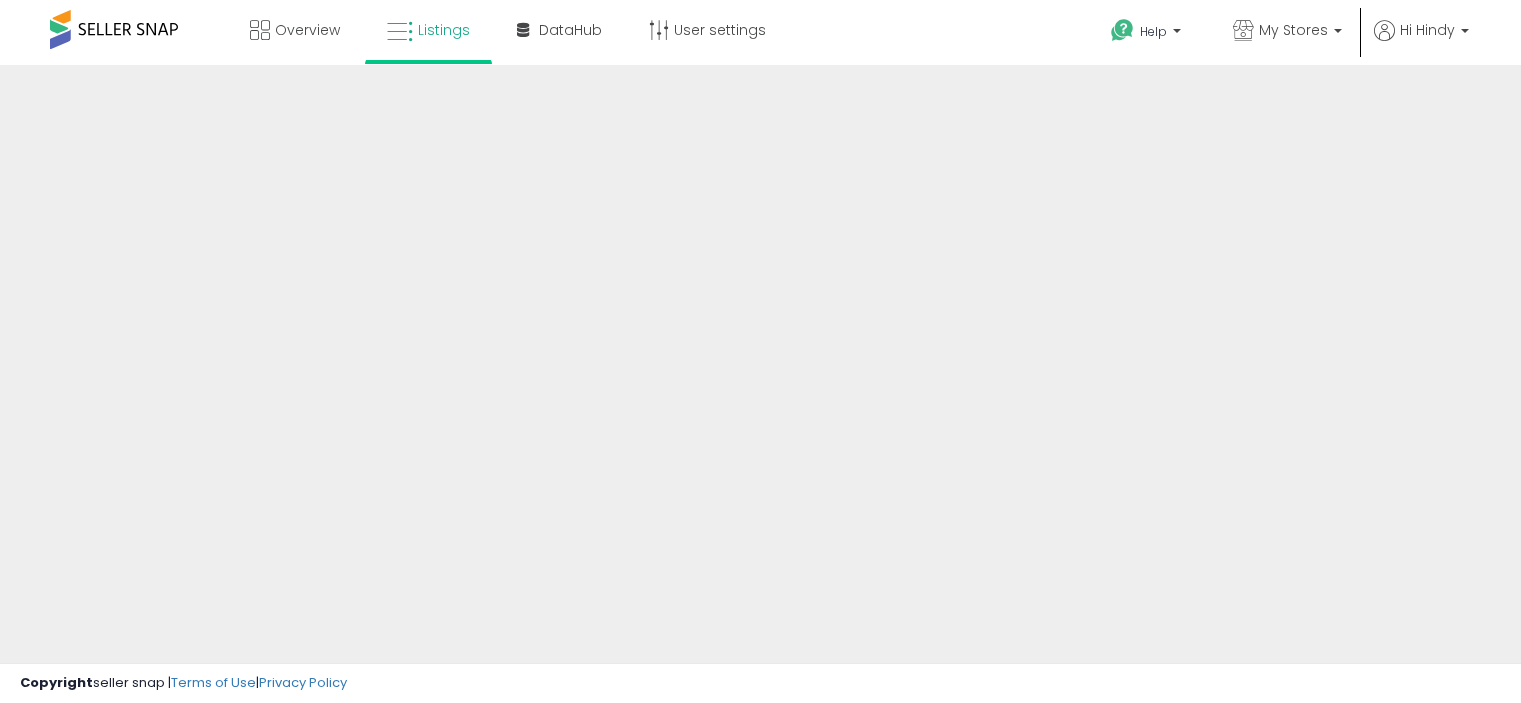 scroll, scrollTop: 0, scrollLeft: 0, axis: both 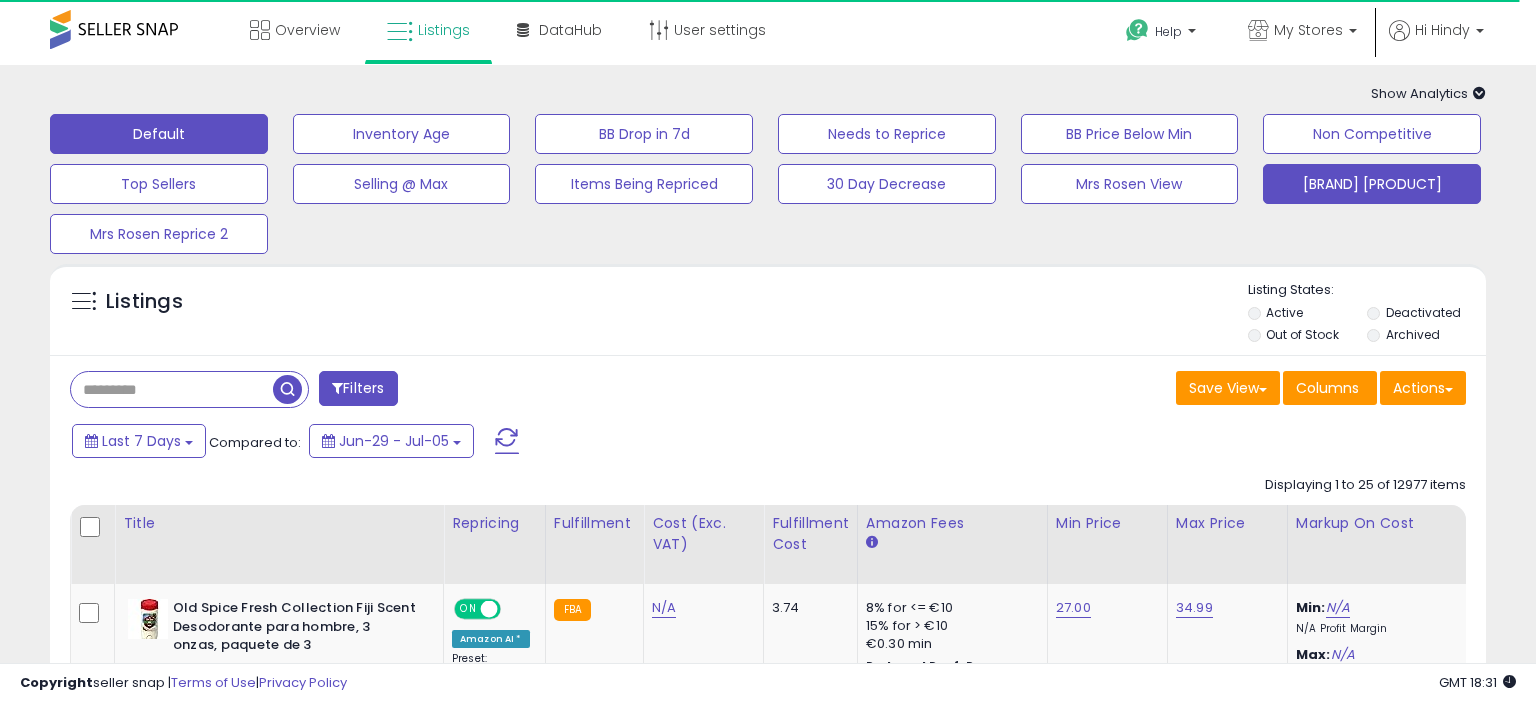 click on "[BRAND] [PRODUCT]" at bounding box center (402, 134) 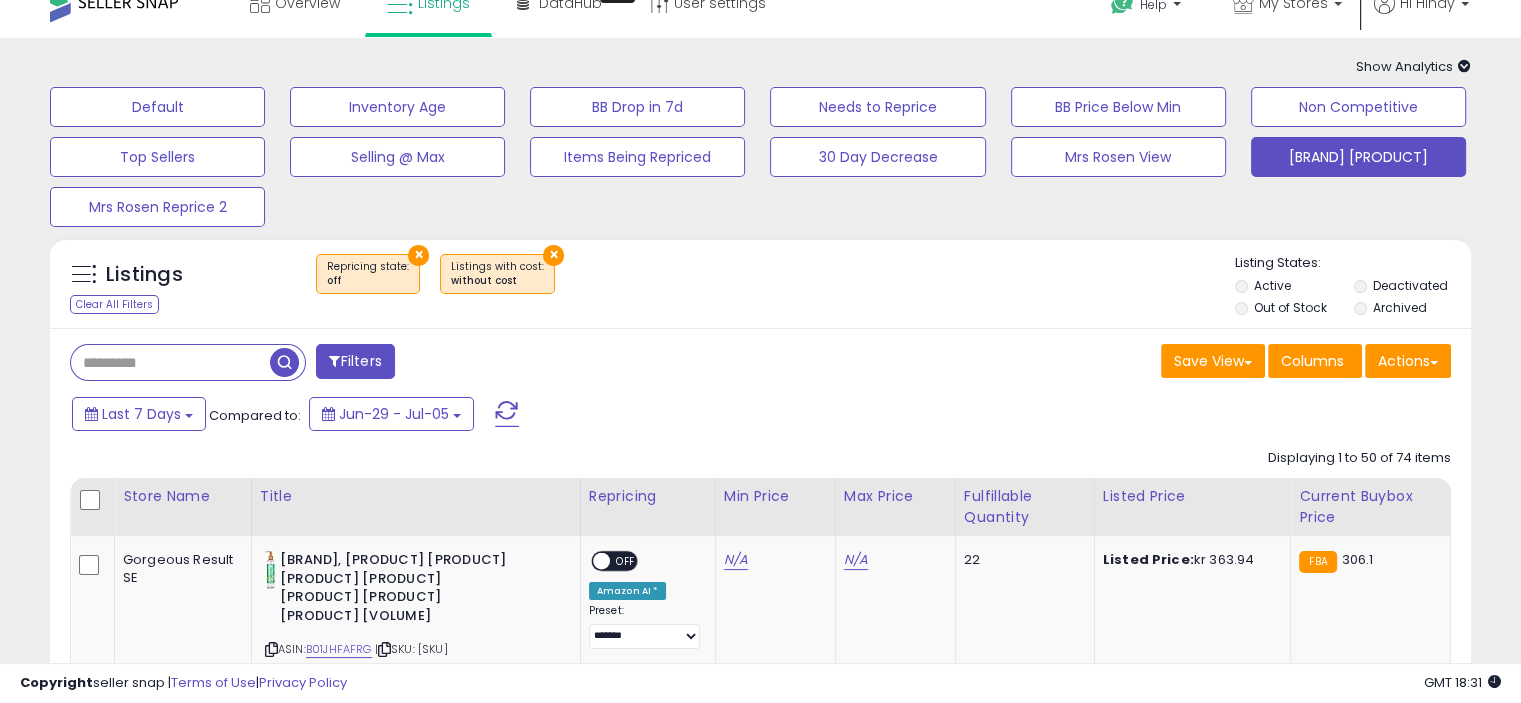 scroll, scrollTop: 12, scrollLeft: 0, axis: vertical 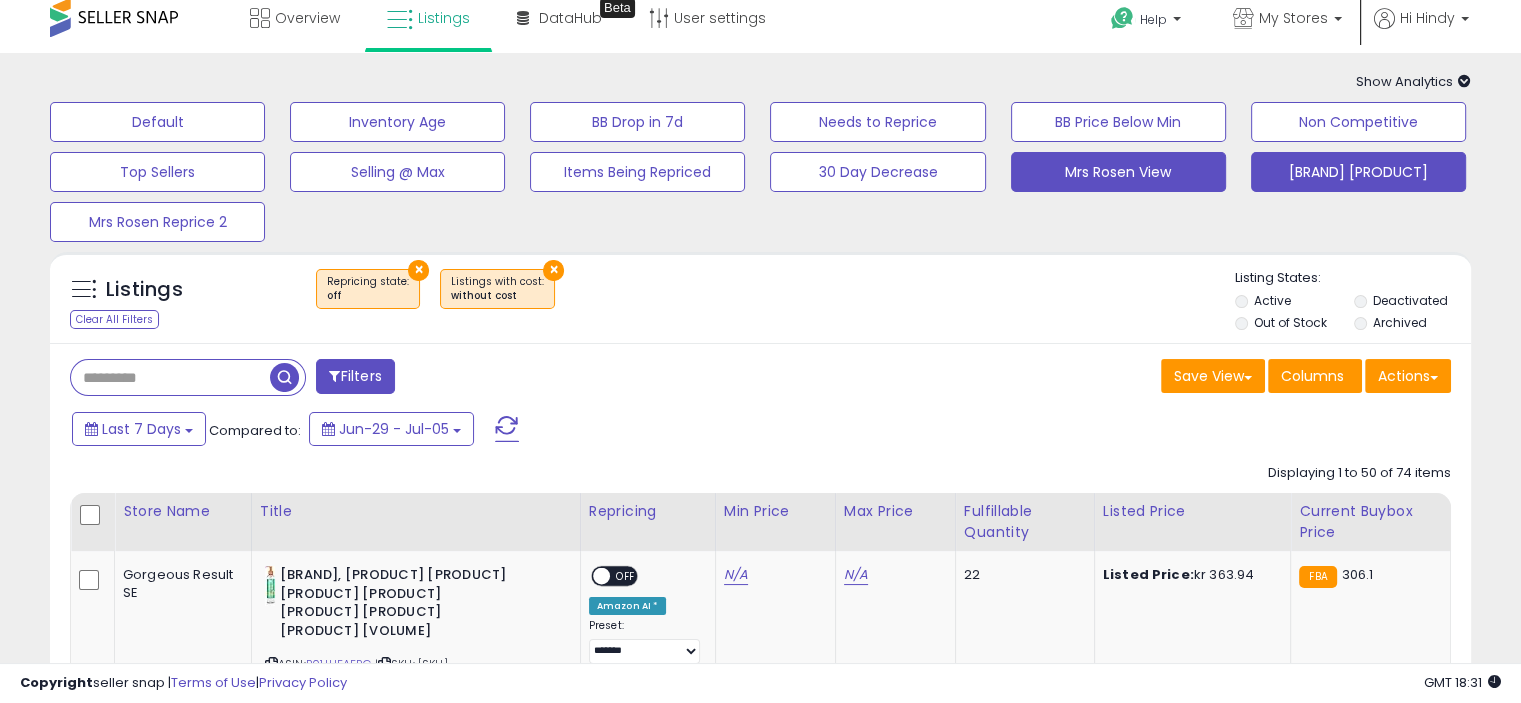 click on "Mrs Rosen View" at bounding box center (157, 122) 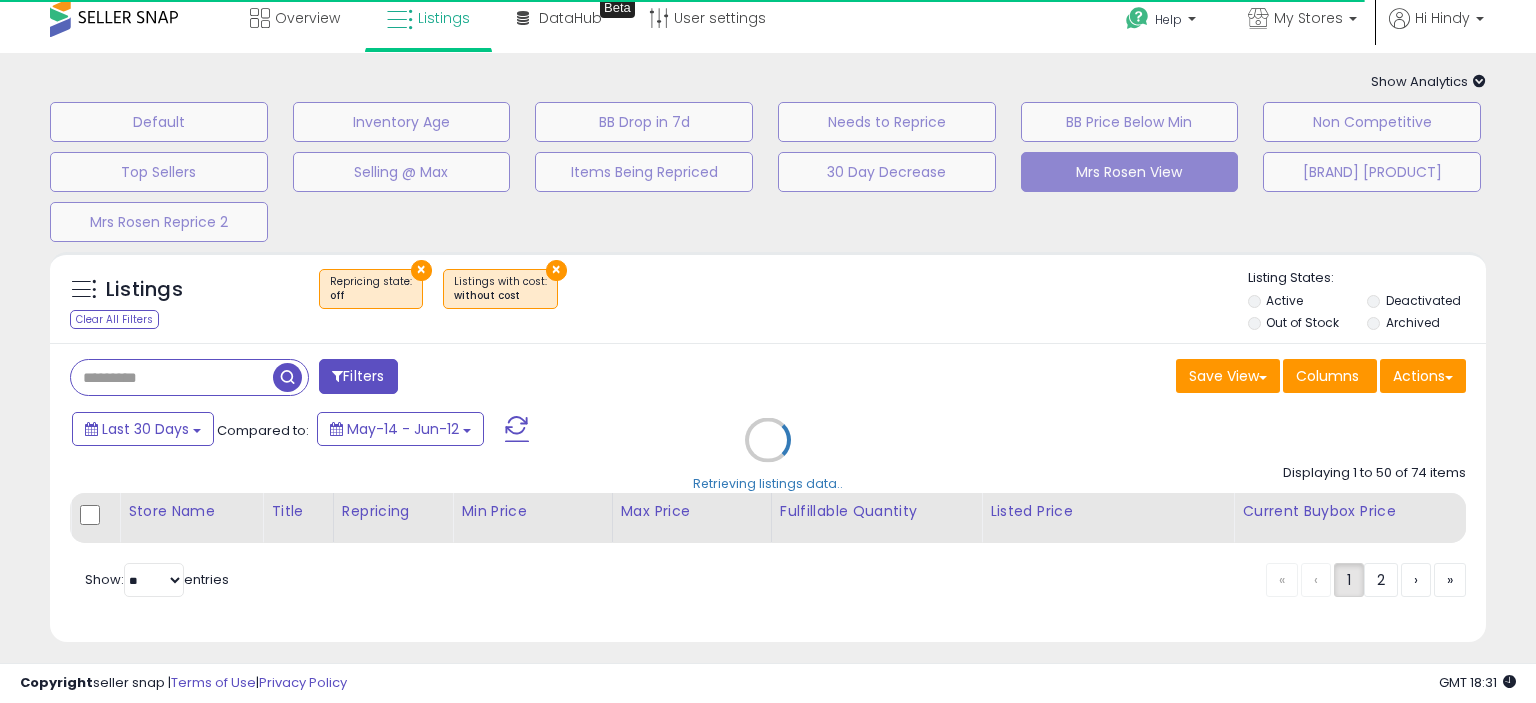 select on "**" 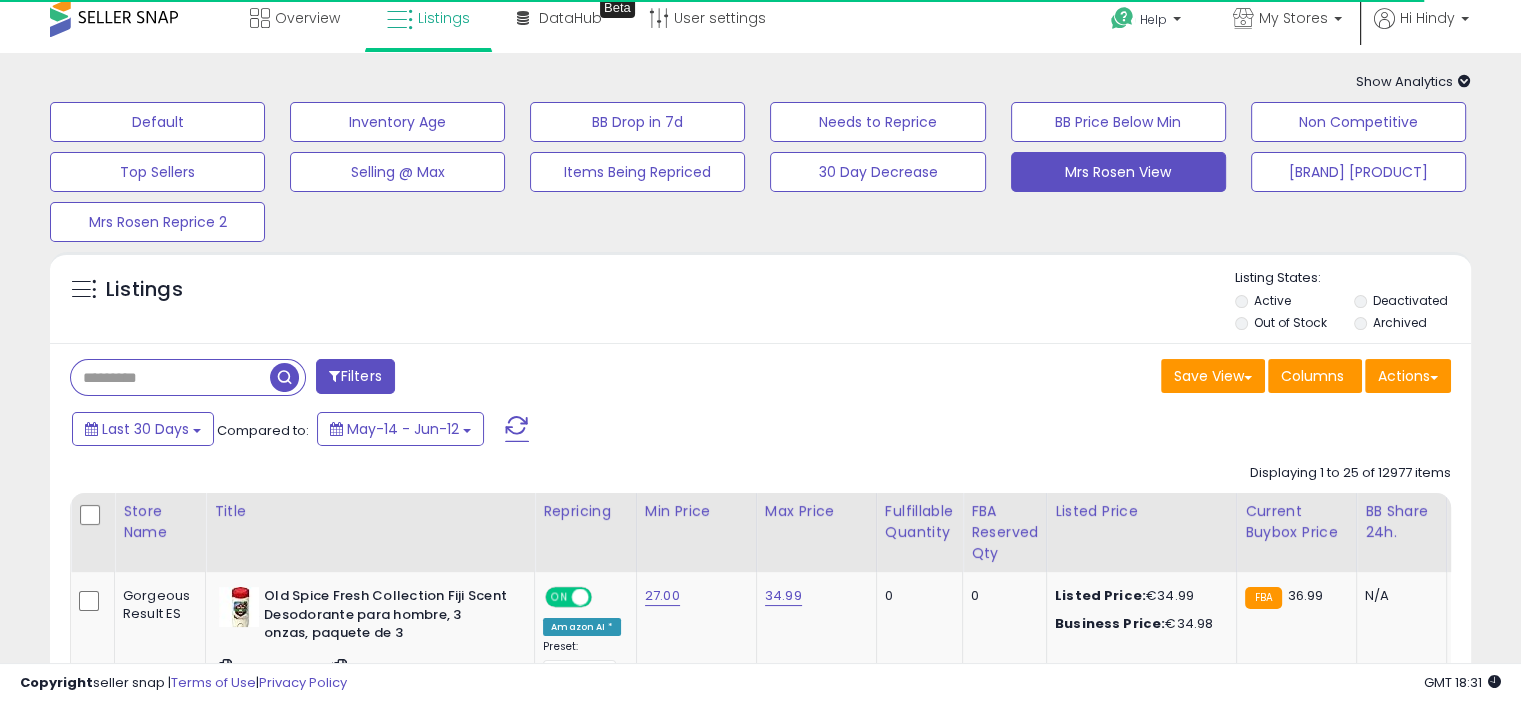click at bounding box center [170, 377] 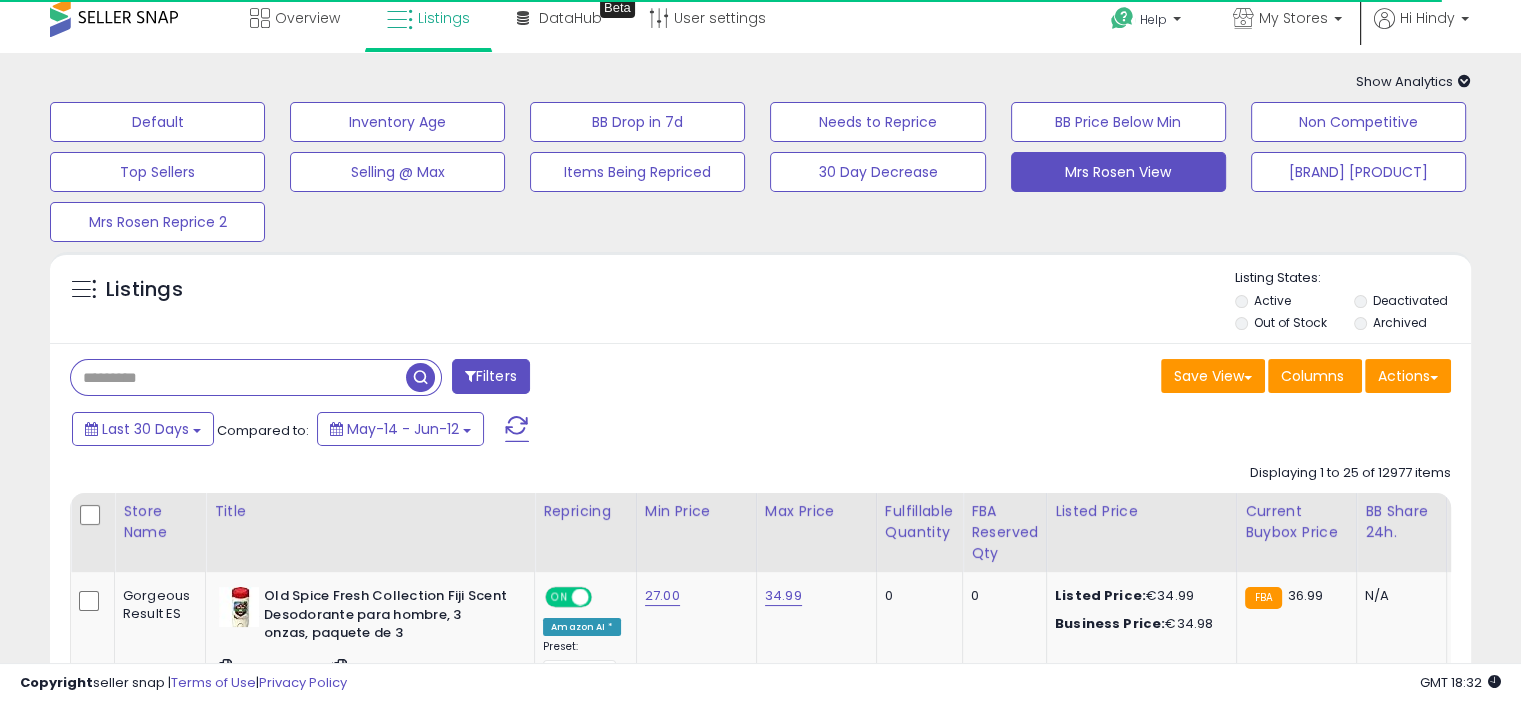 paste on "**********" 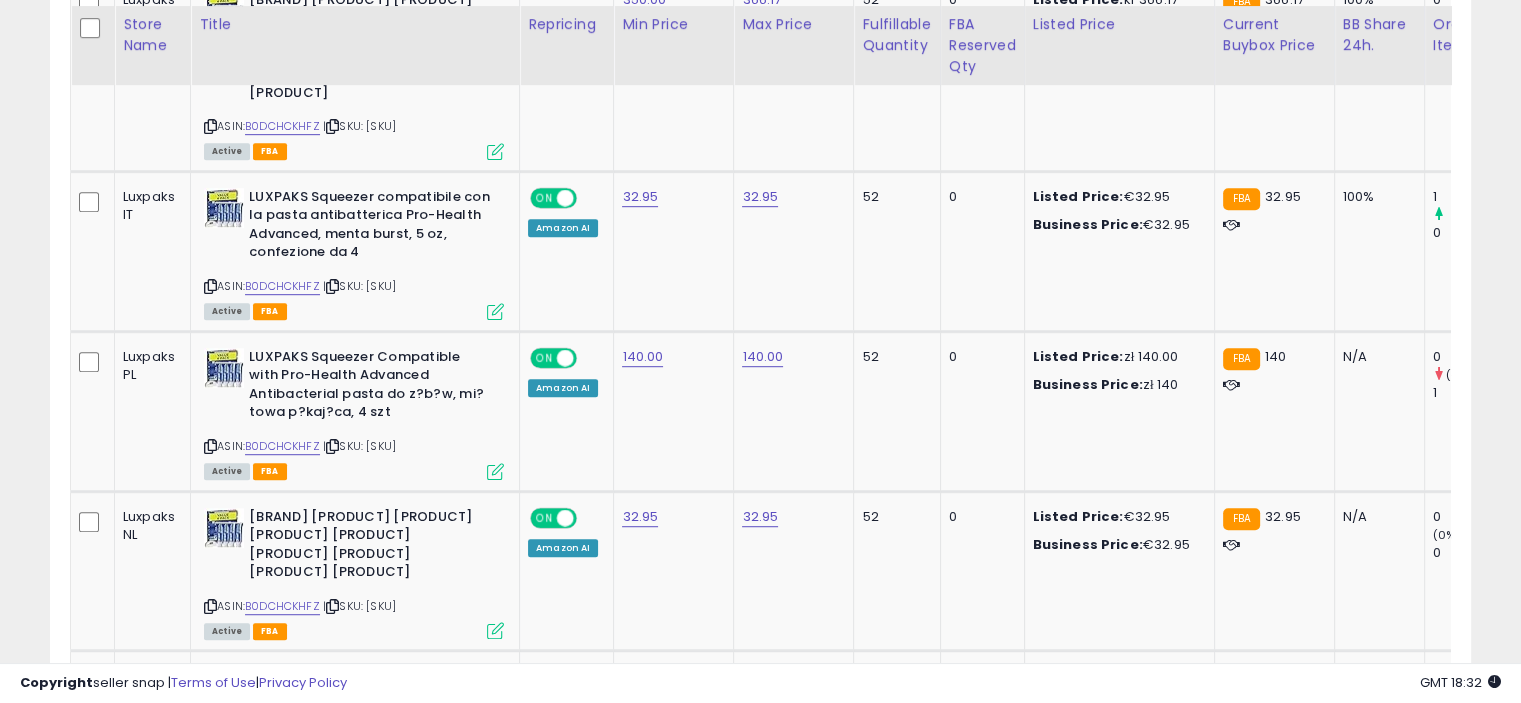 scroll, scrollTop: 1096, scrollLeft: 0, axis: vertical 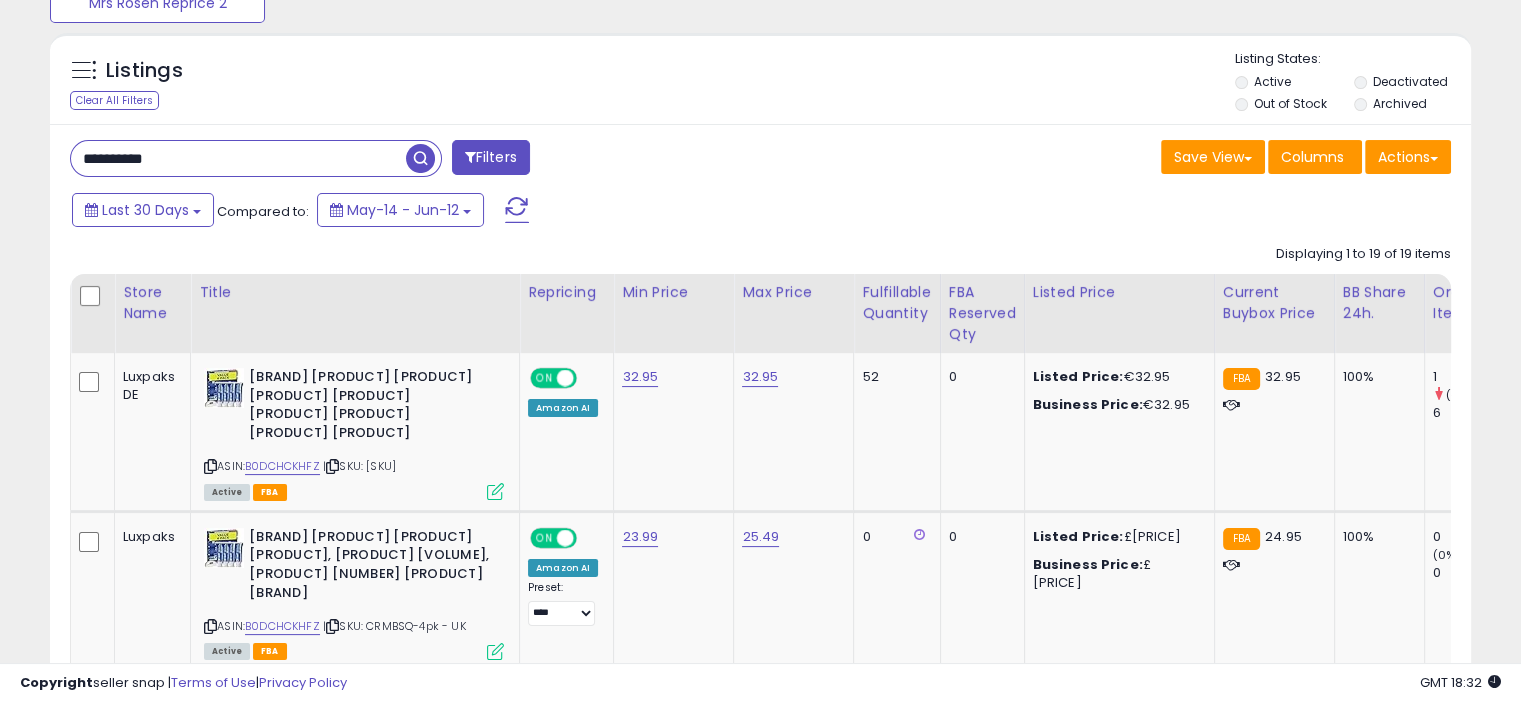 click on "**********" at bounding box center (238, 158) 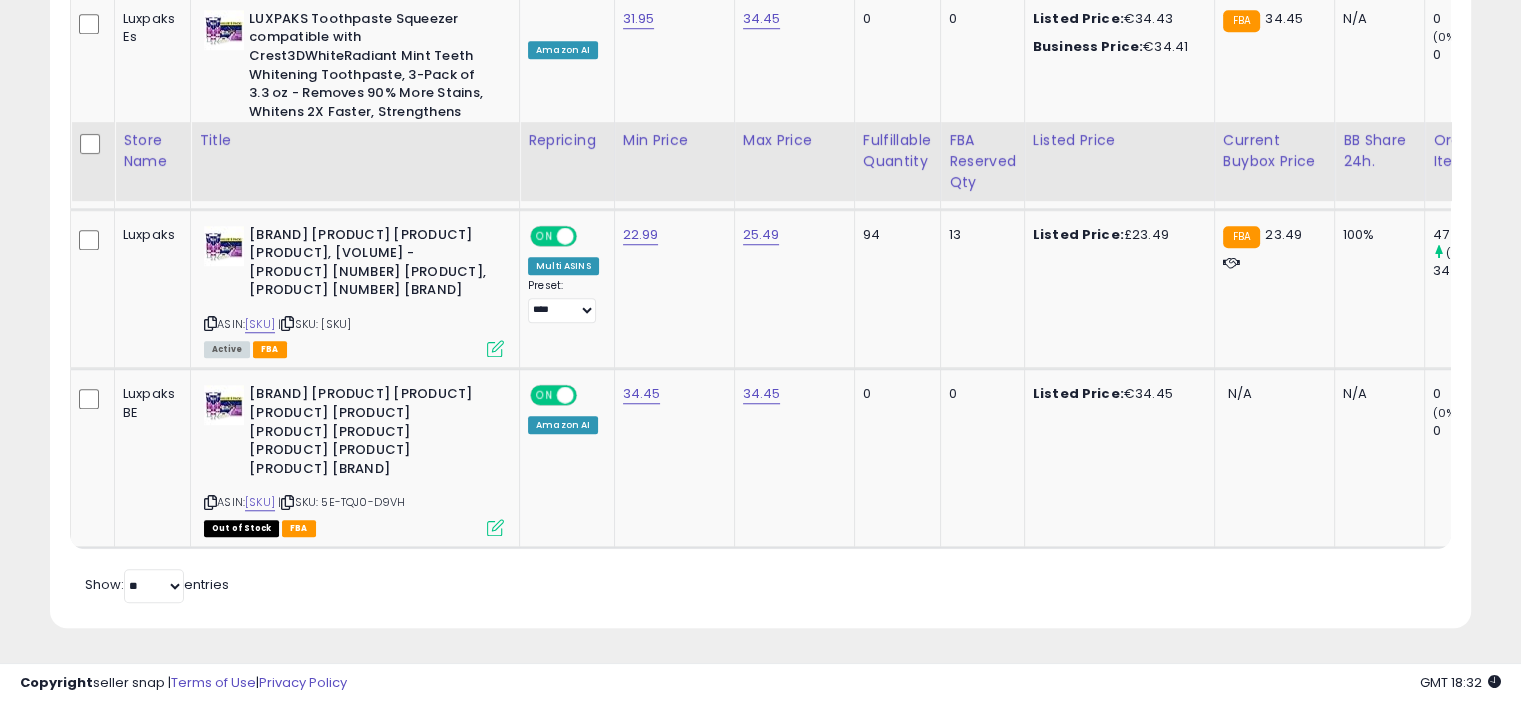 scroll, scrollTop: 1339, scrollLeft: 0, axis: vertical 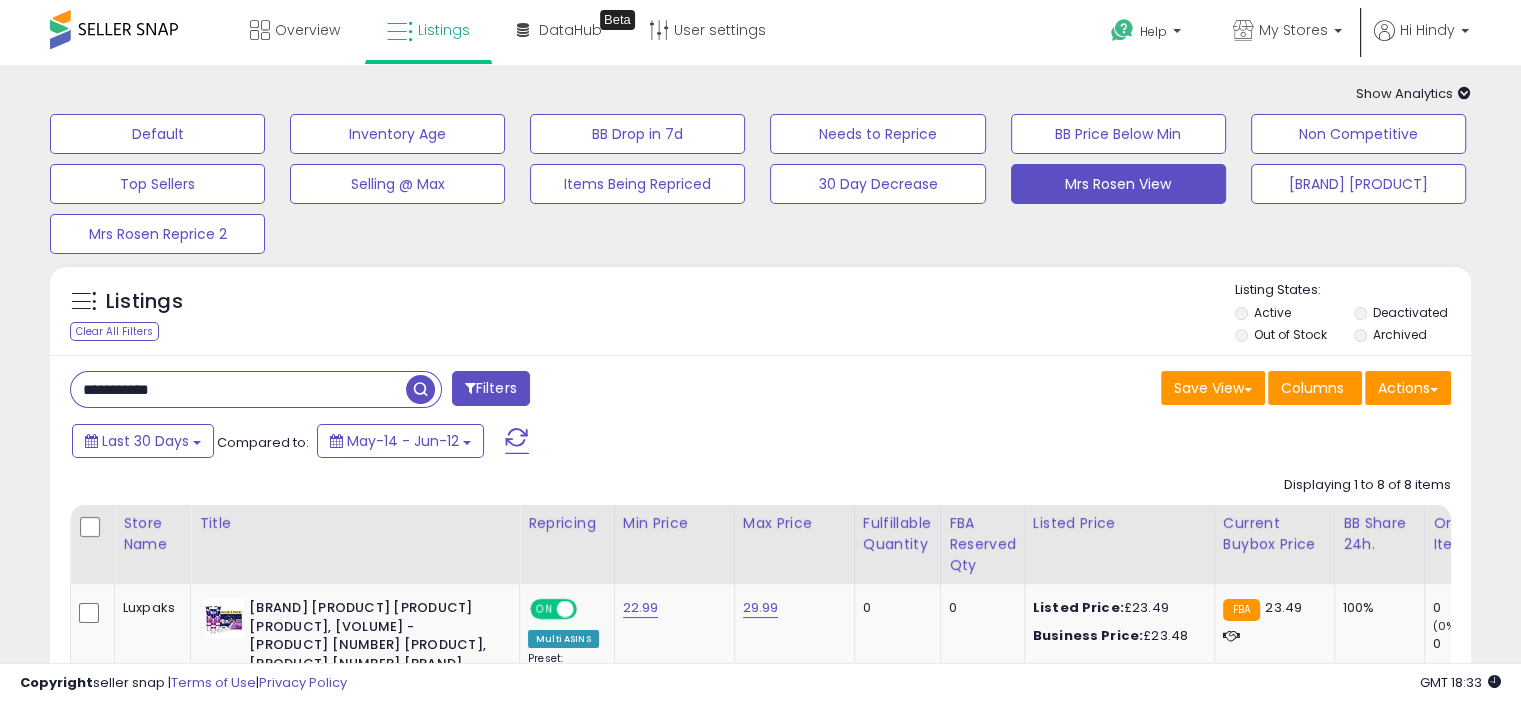 click on "**********" at bounding box center [238, 389] 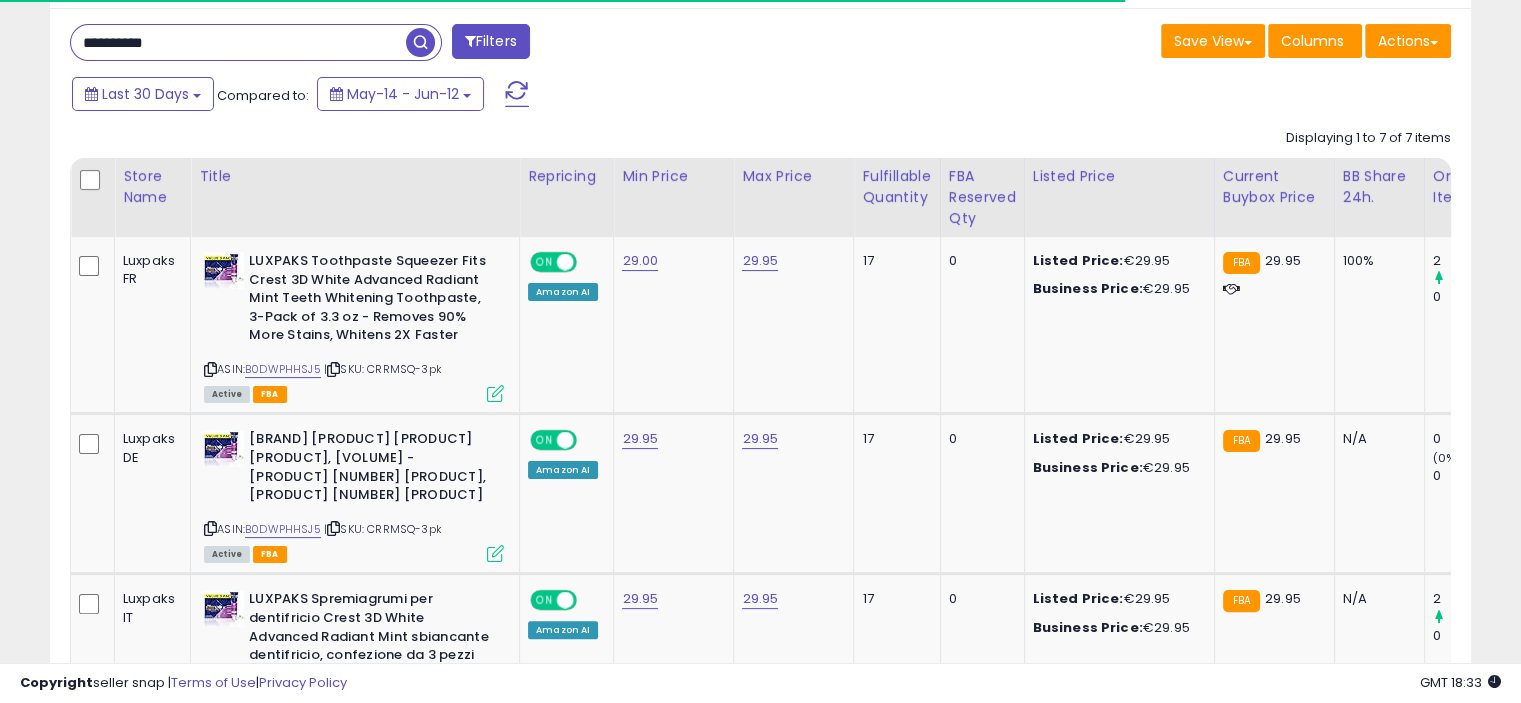 scroll, scrollTop: 348, scrollLeft: 0, axis: vertical 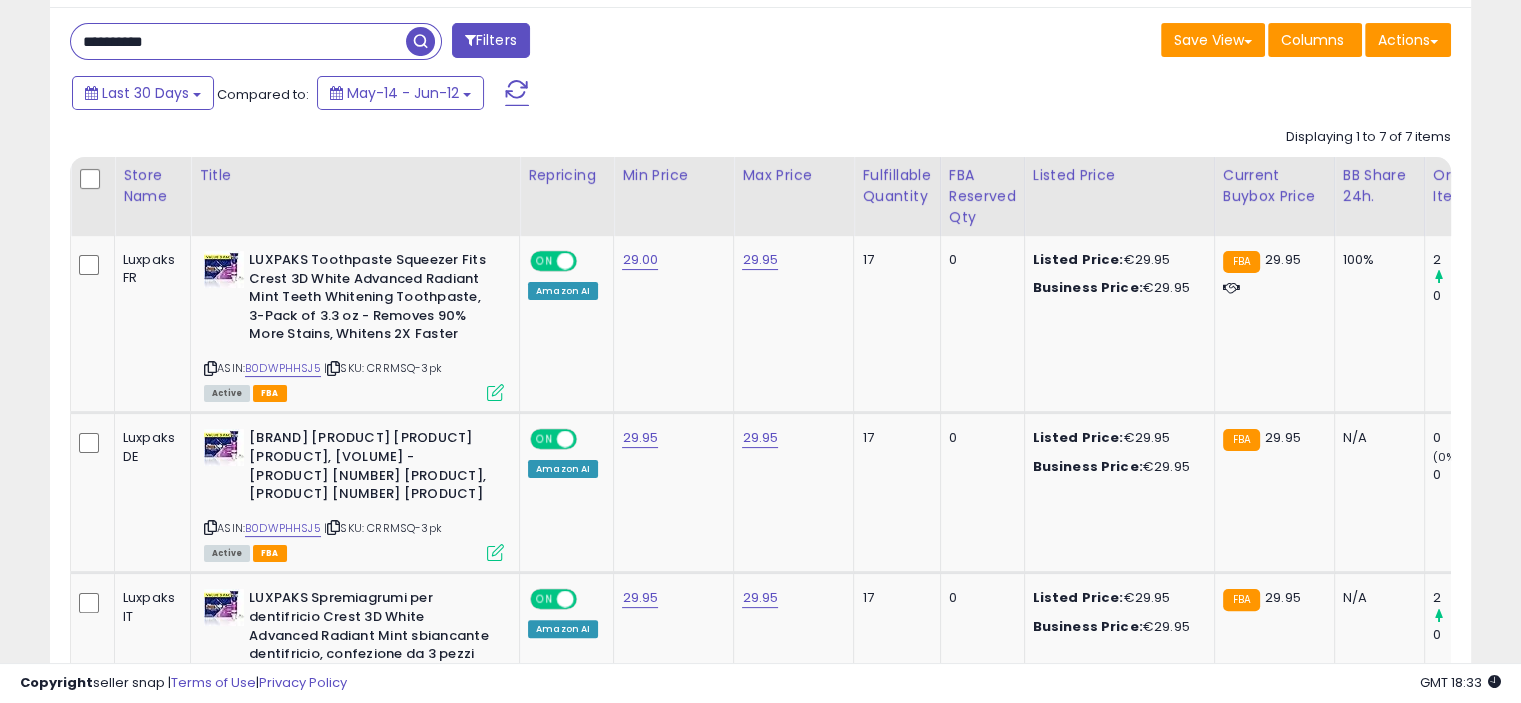 click on "**********" at bounding box center (238, 41) 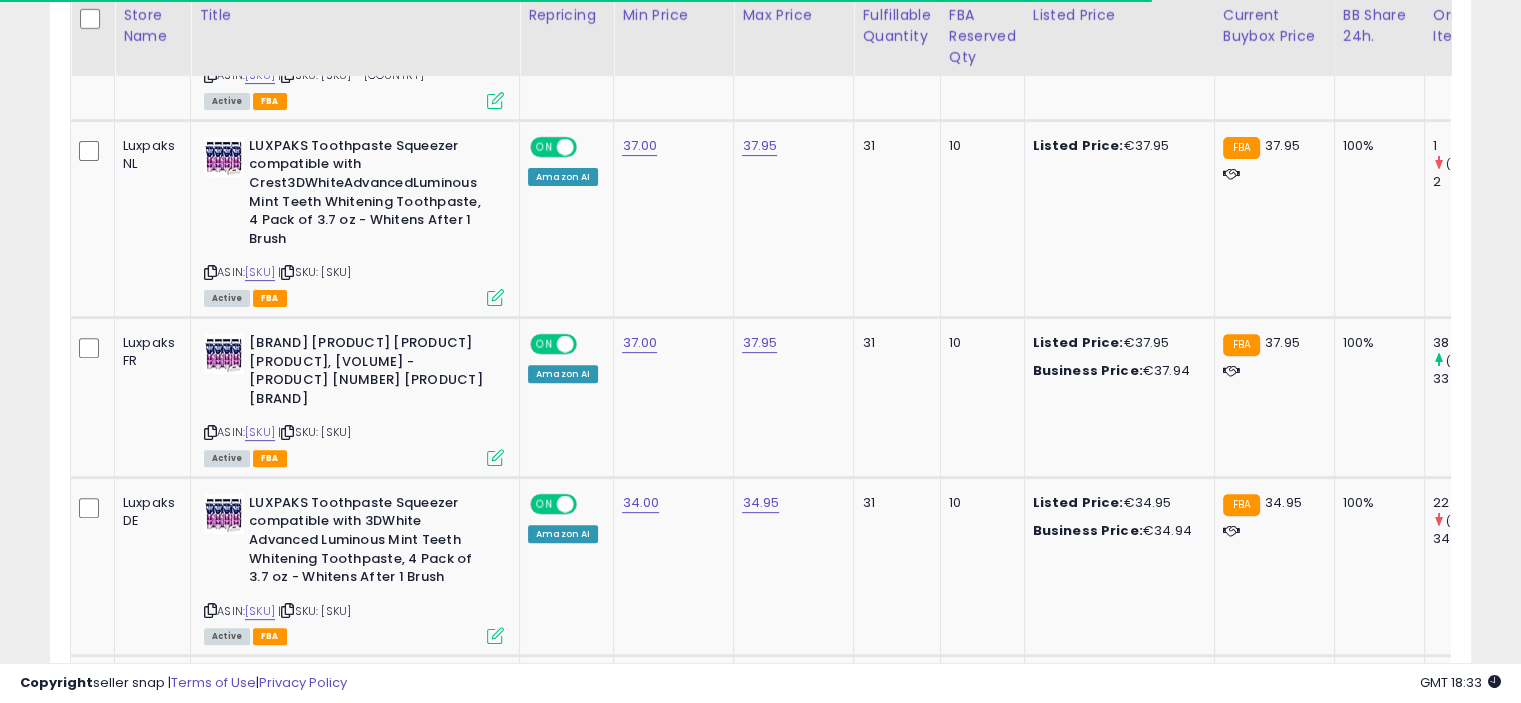 scroll, scrollTop: 624, scrollLeft: 0, axis: vertical 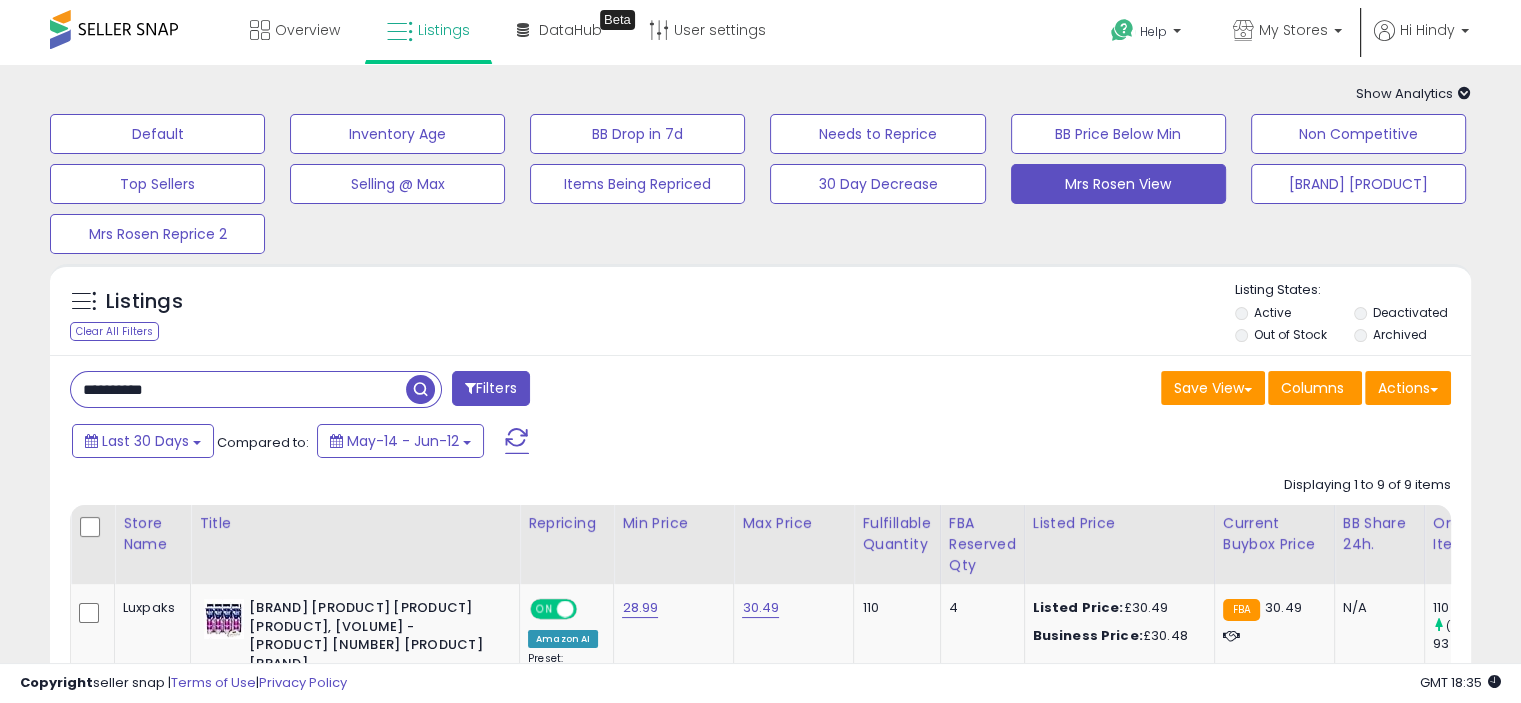 click on "**********" at bounding box center [238, 389] 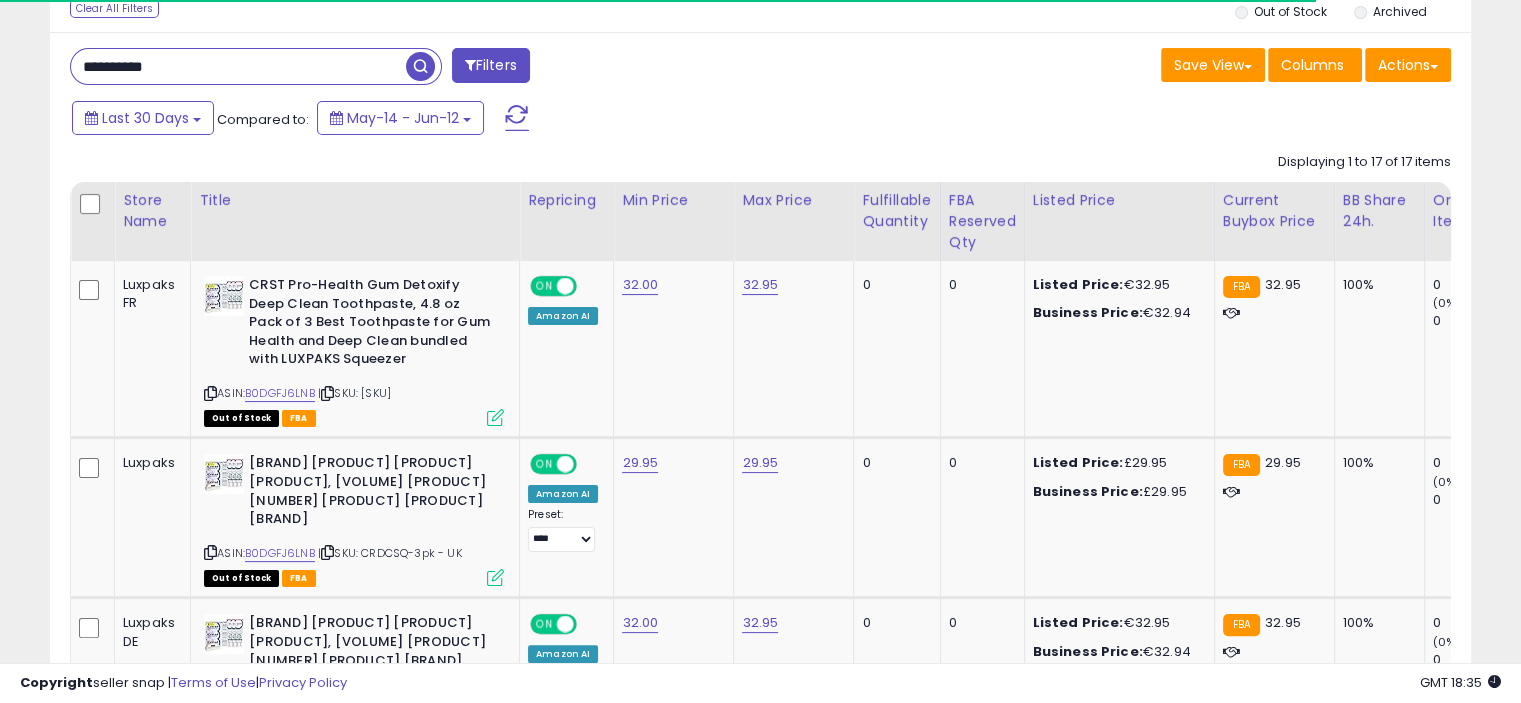 scroll, scrollTop: 366, scrollLeft: 0, axis: vertical 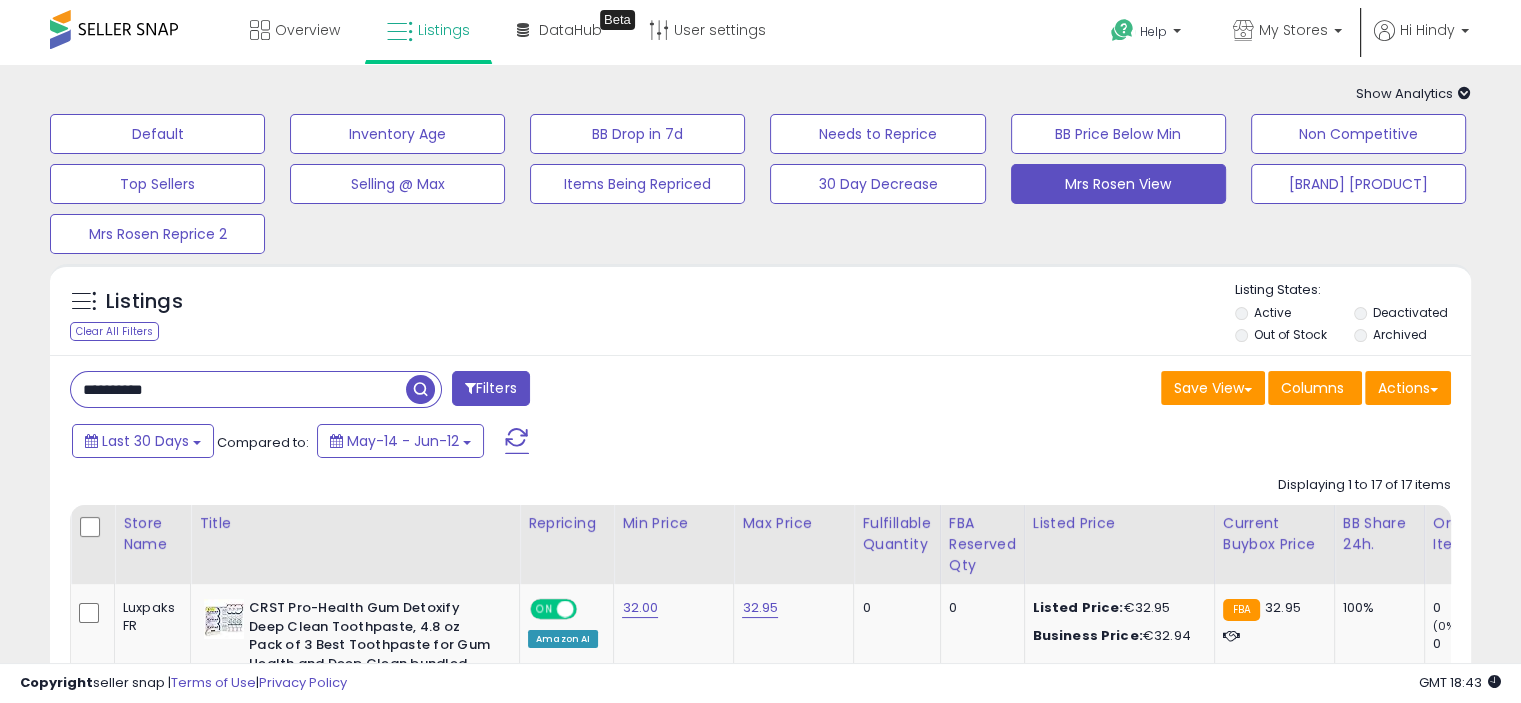 click on "**********" at bounding box center [238, 389] 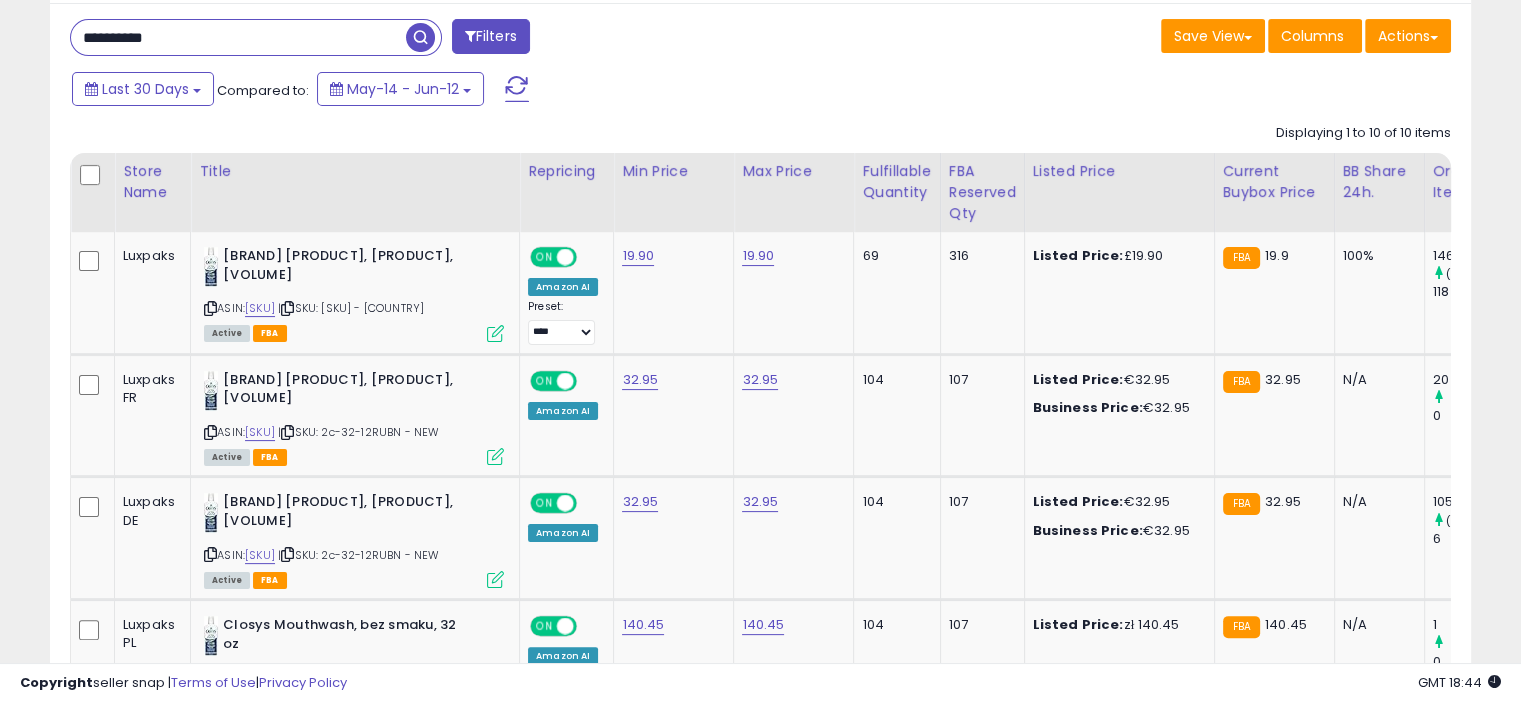 scroll, scrollTop: 448, scrollLeft: 0, axis: vertical 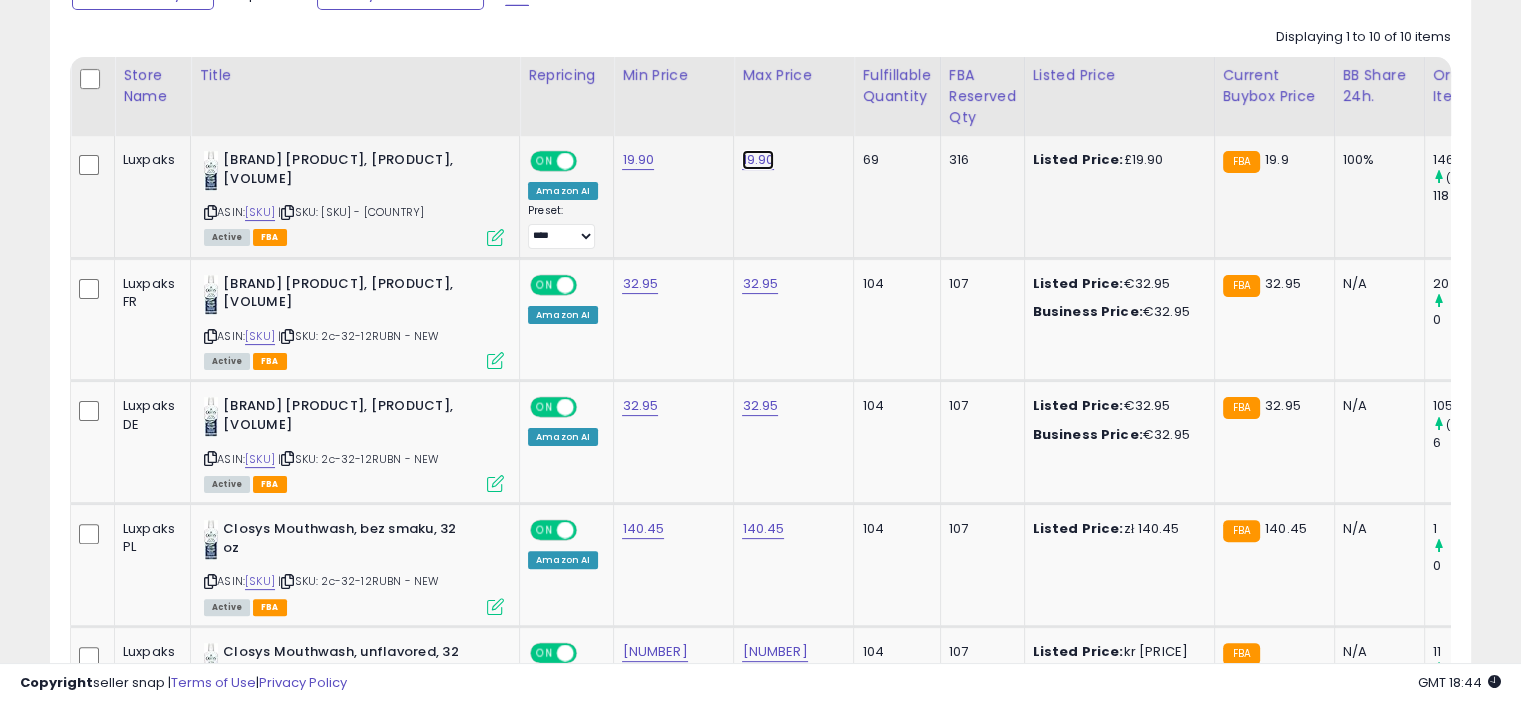 click on "19.90" at bounding box center [758, 160] 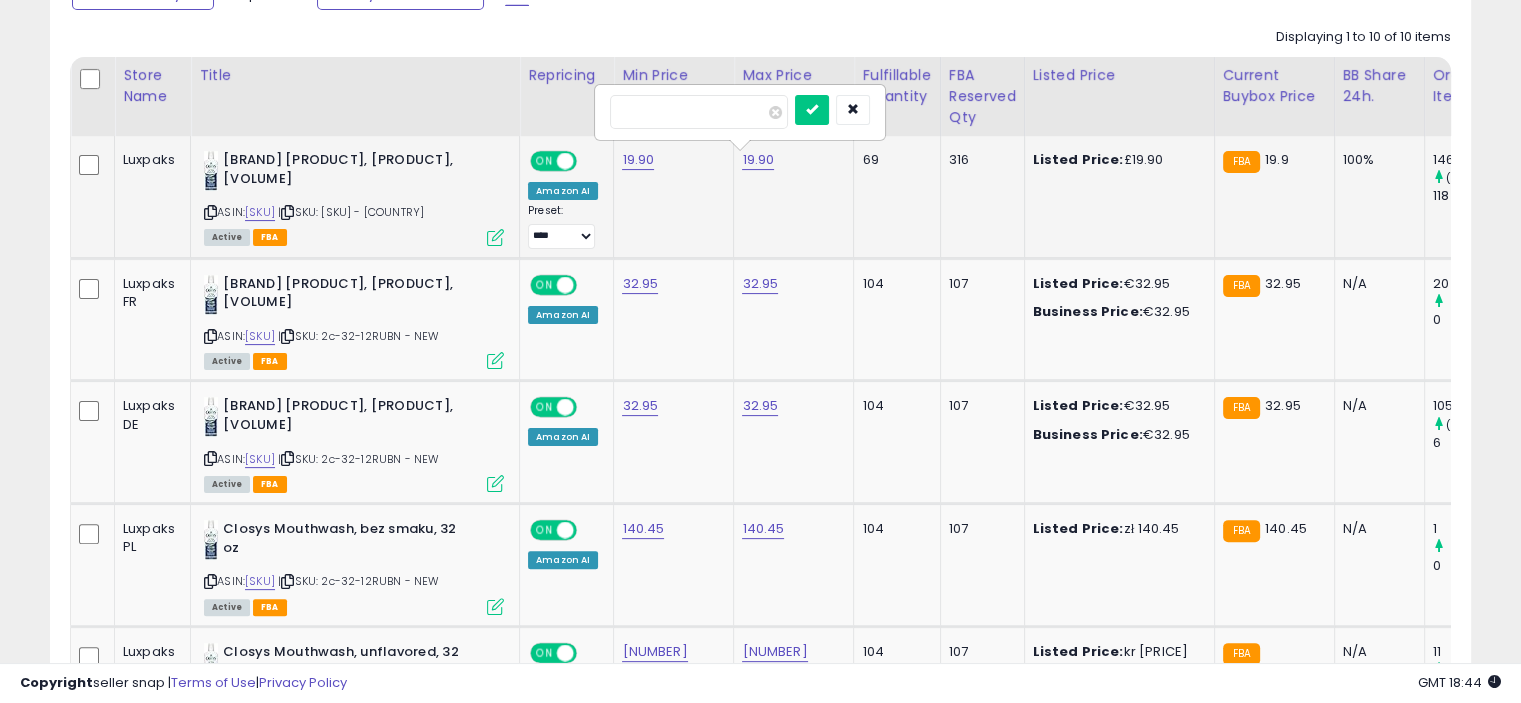 click on "*****" at bounding box center (699, 112) 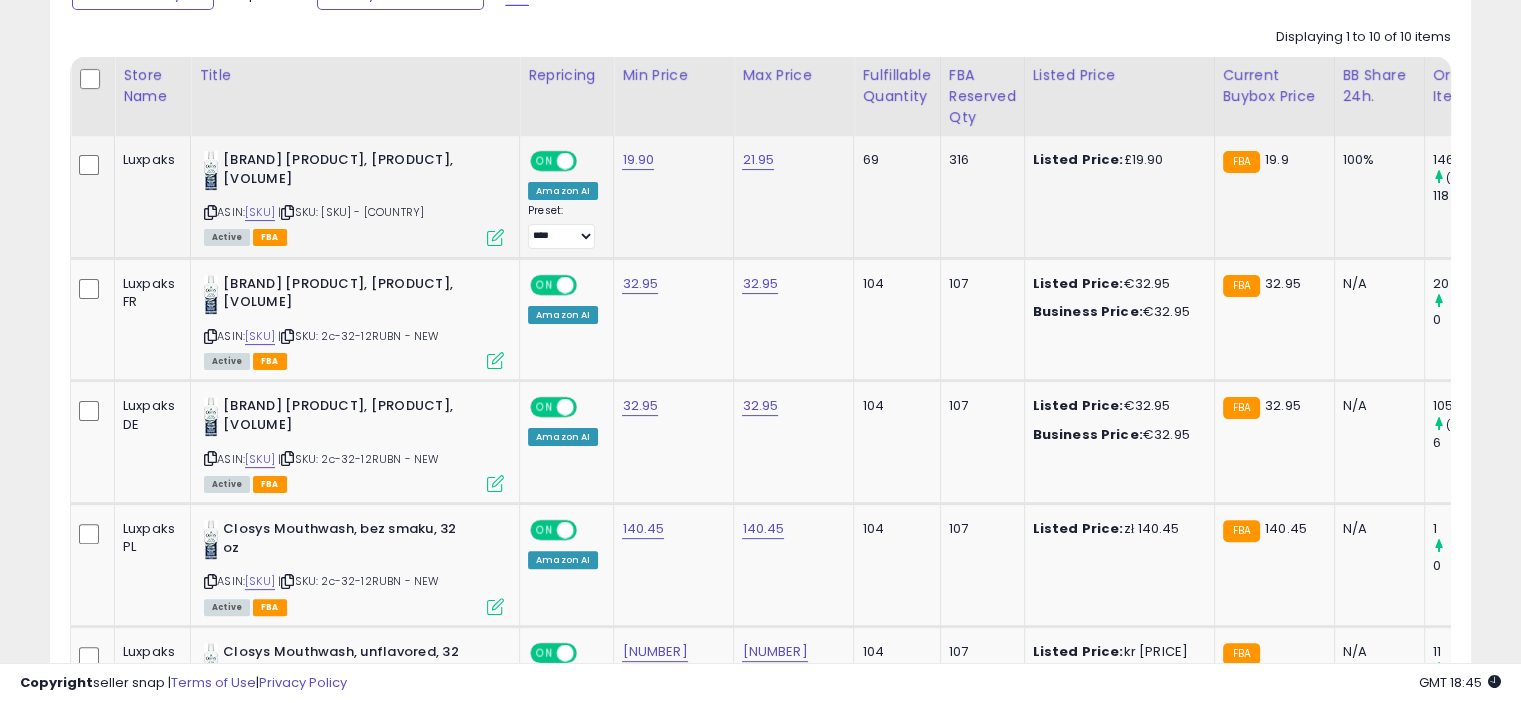 scroll, scrollTop: 0, scrollLeft: 0, axis: both 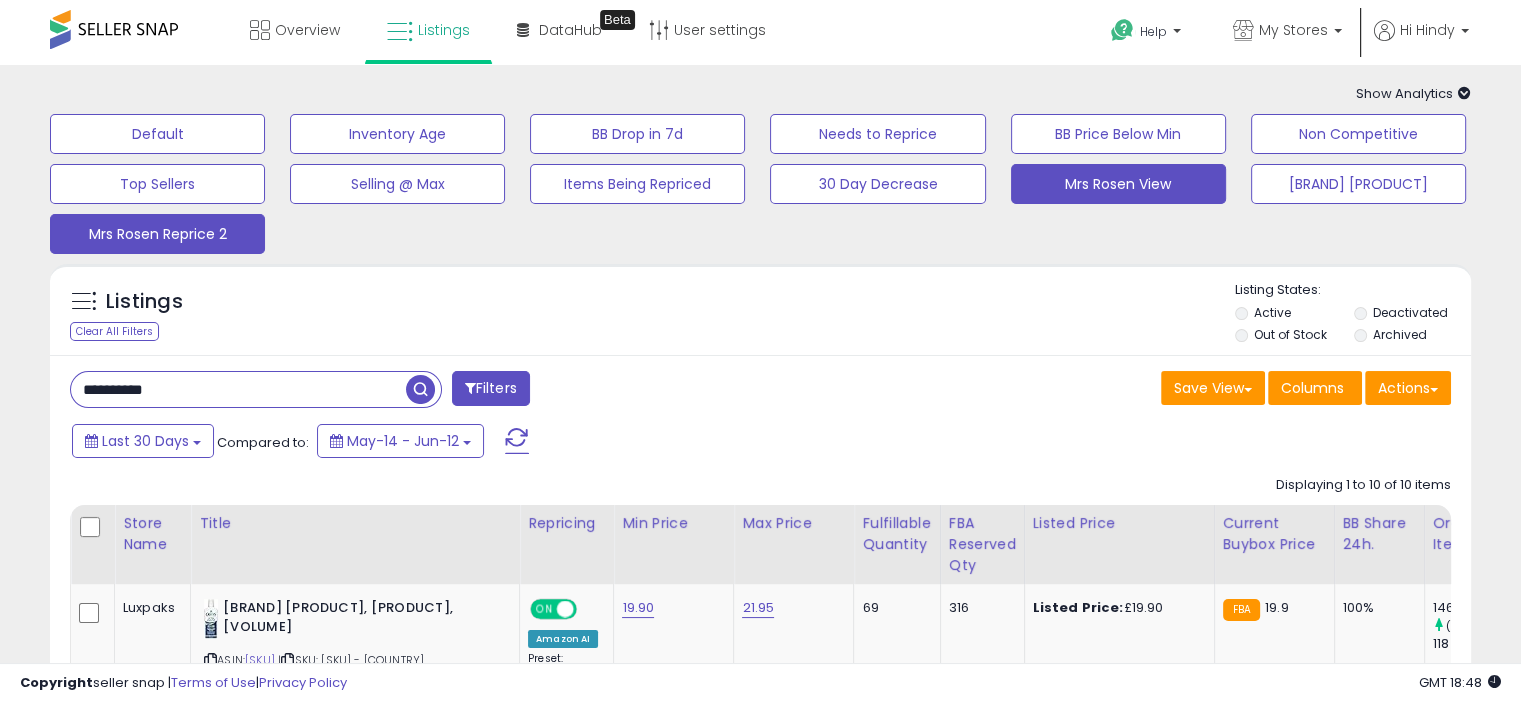 click on "Mrs Rosen Reprice 2" at bounding box center [157, 134] 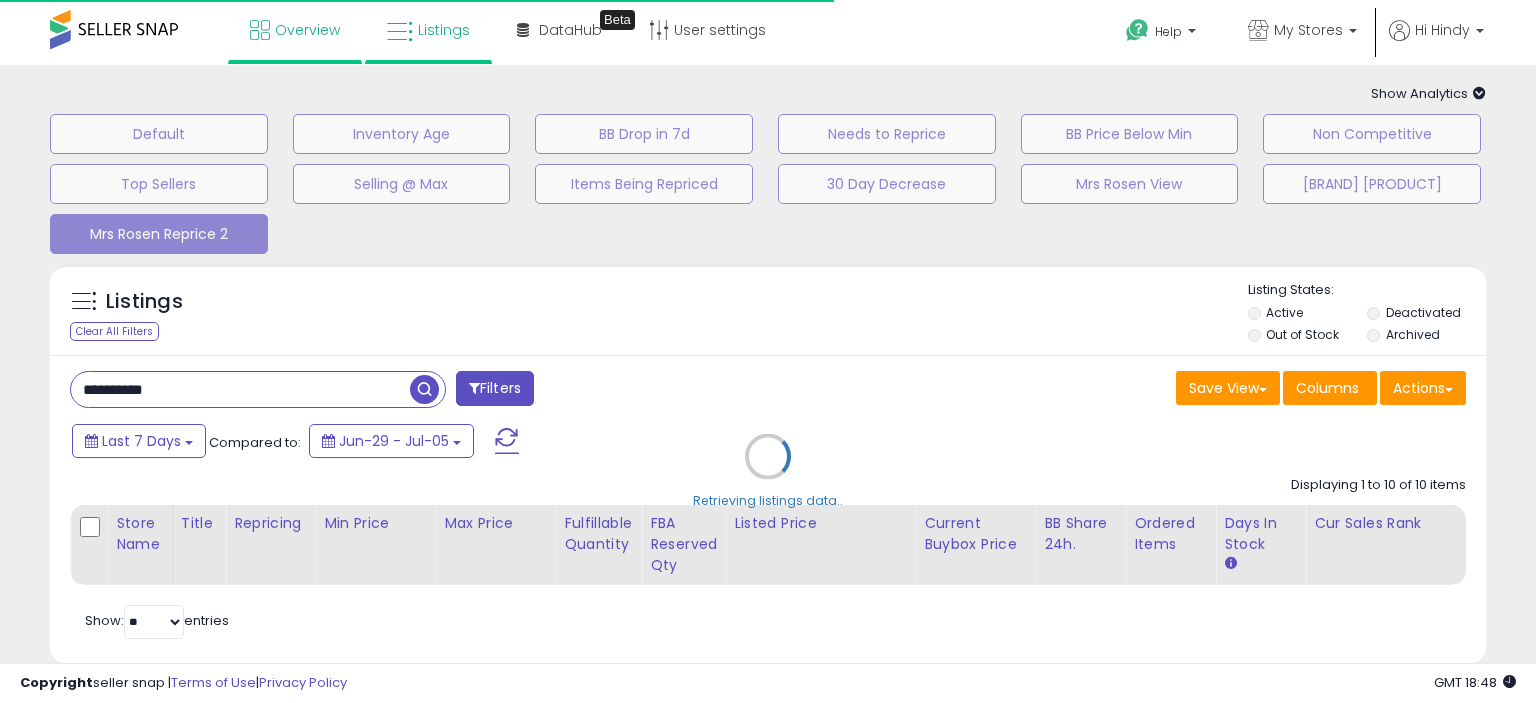 type 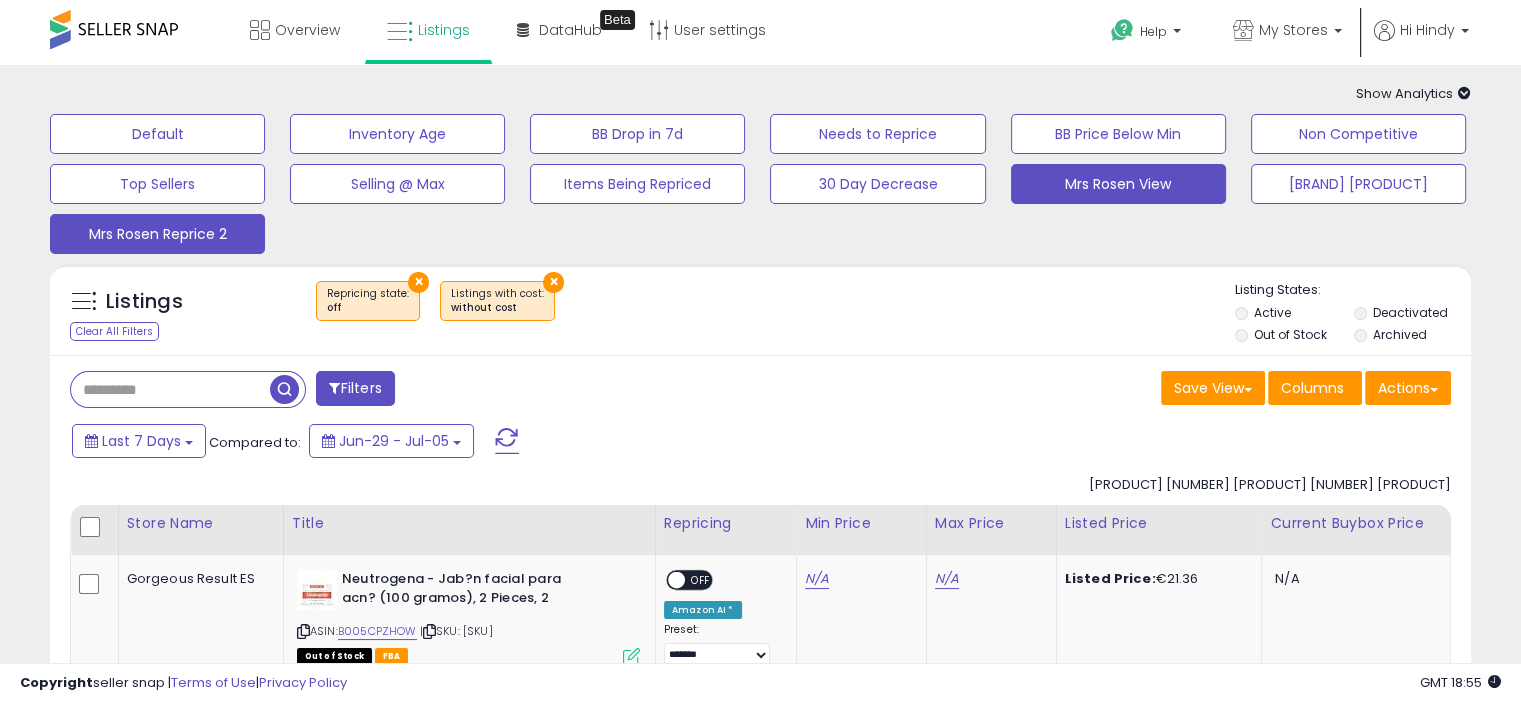 click on "Mrs Rosen View" at bounding box center (157, 134) 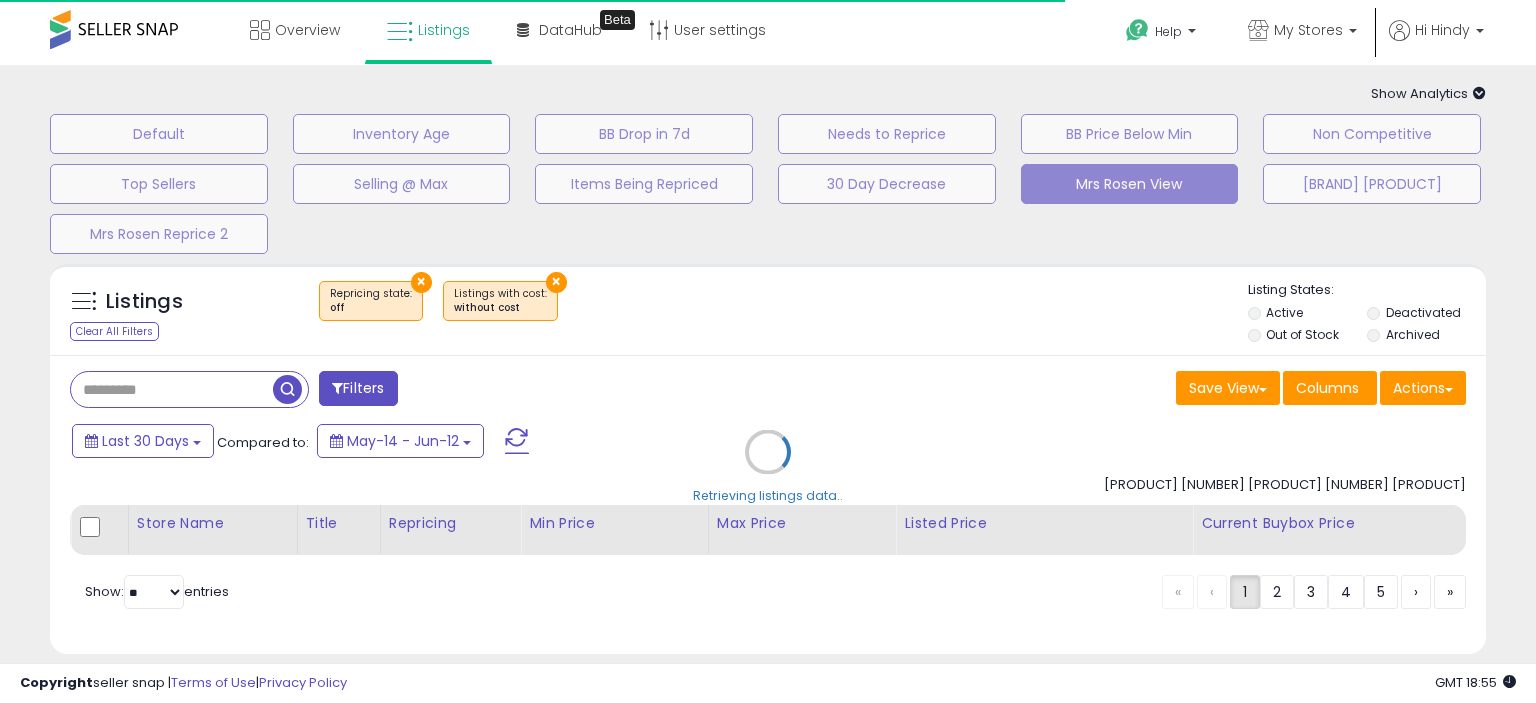 select on "**" 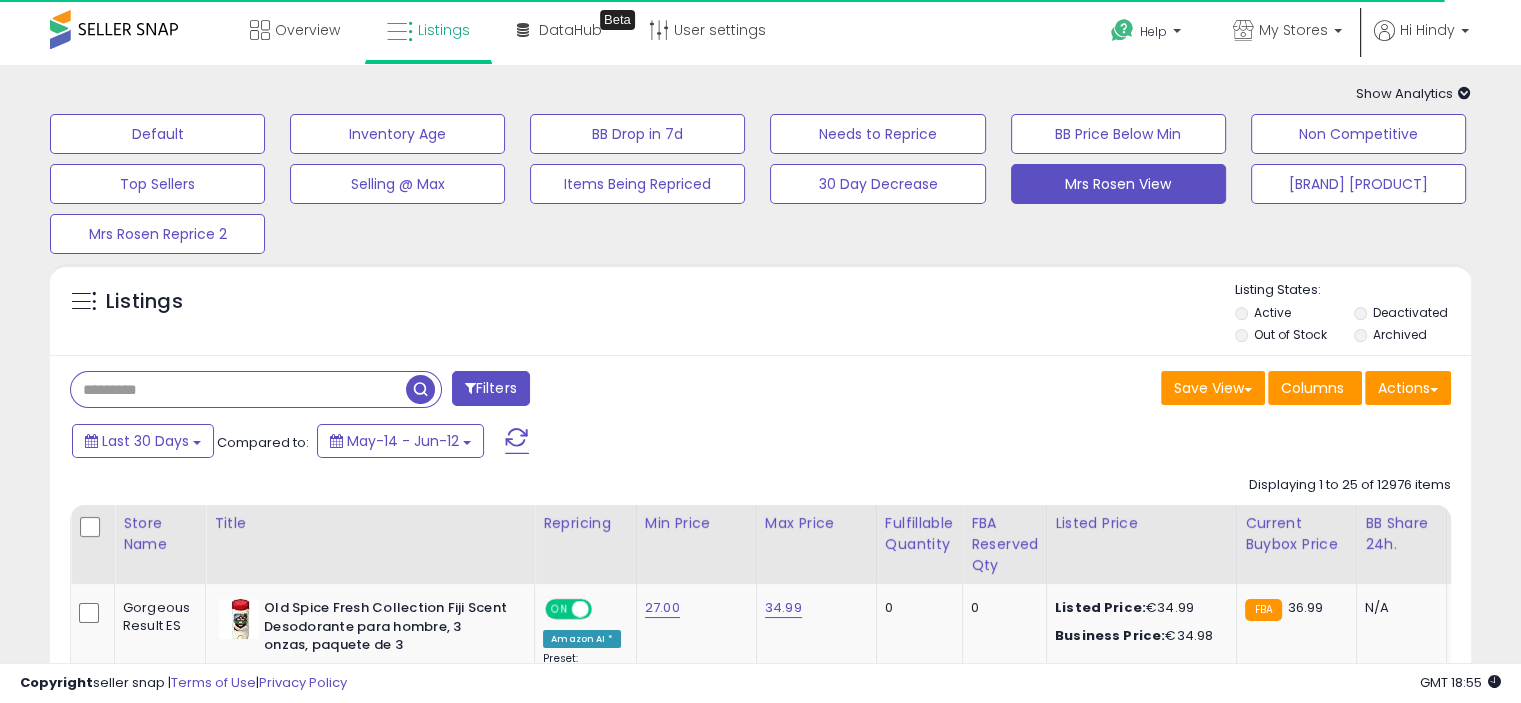click at bounding box center [238, 389] 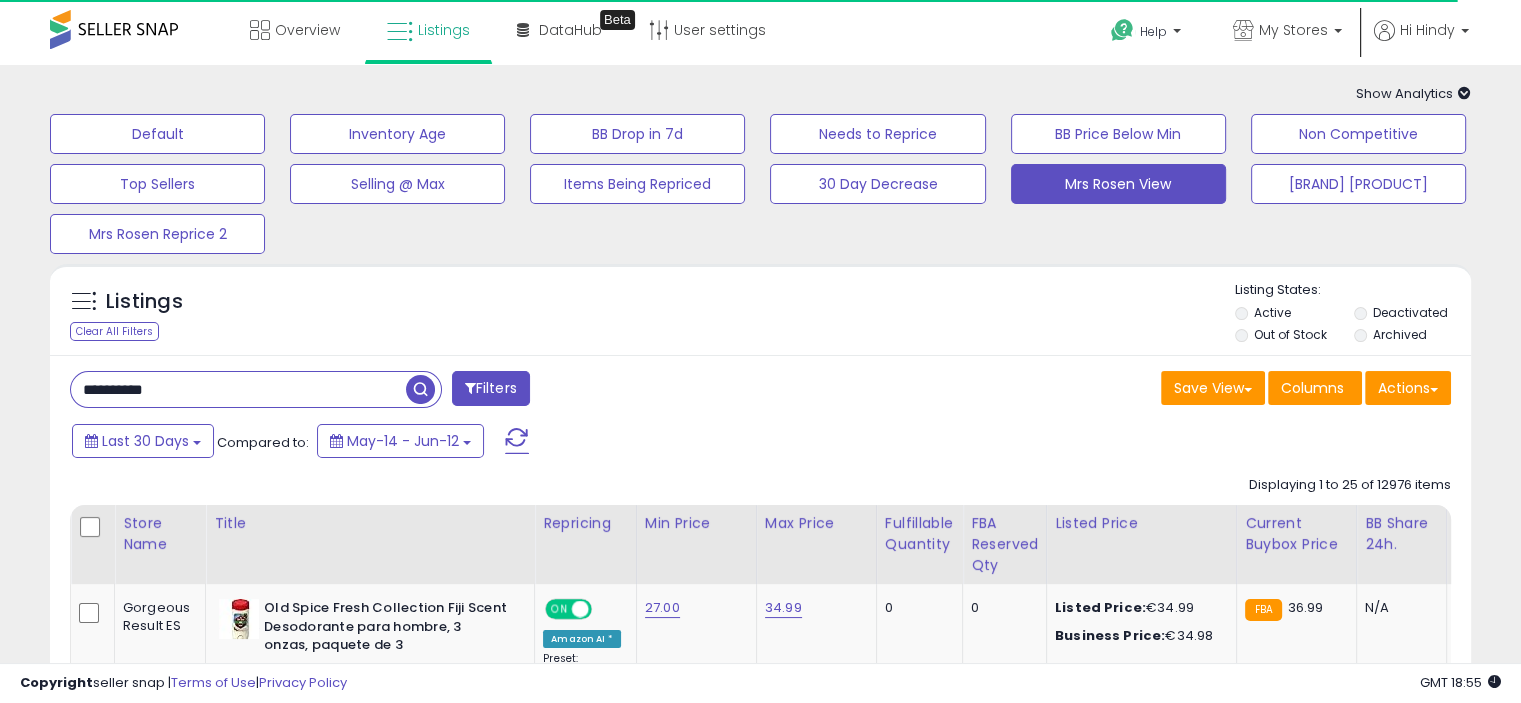 type on "**********" 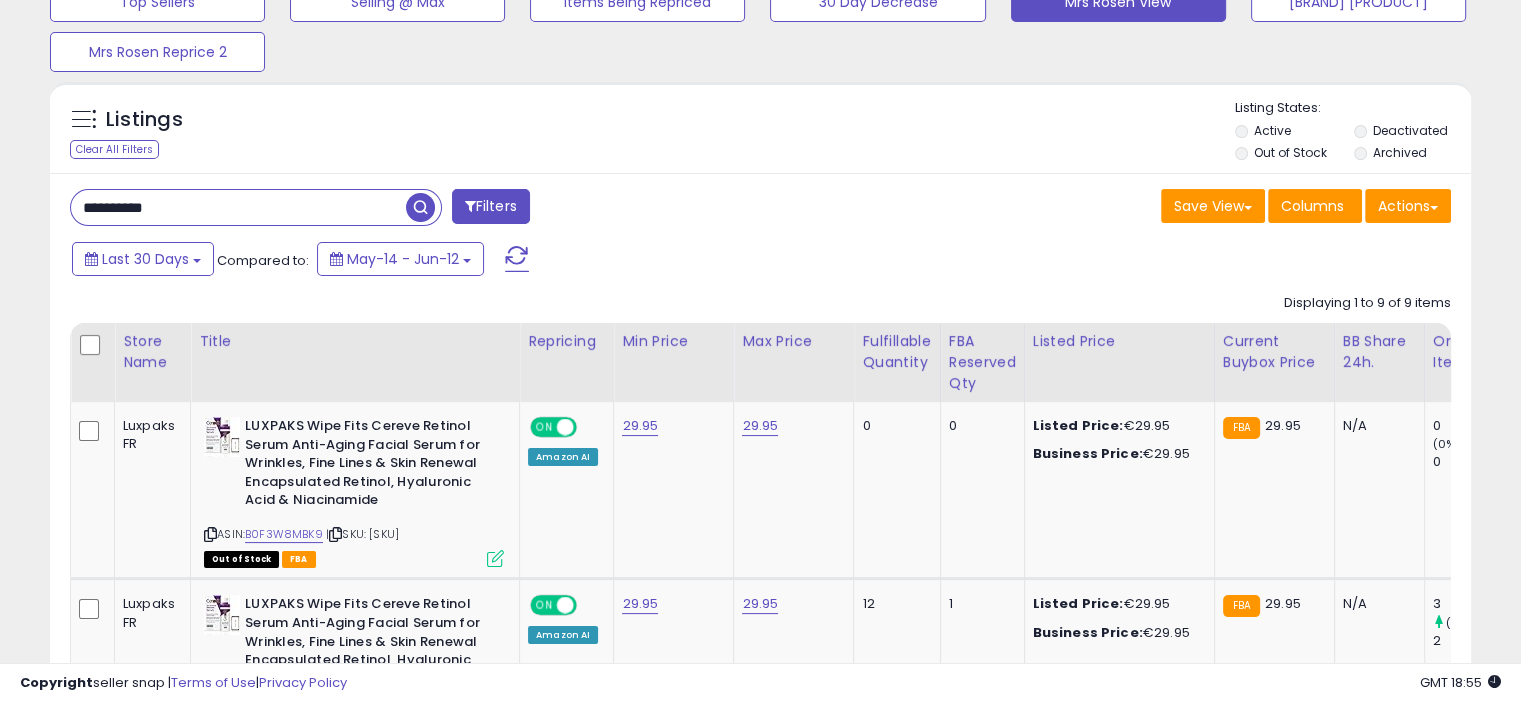 scroll, scrollTop: 0, scrollLeft: 0, axis: both 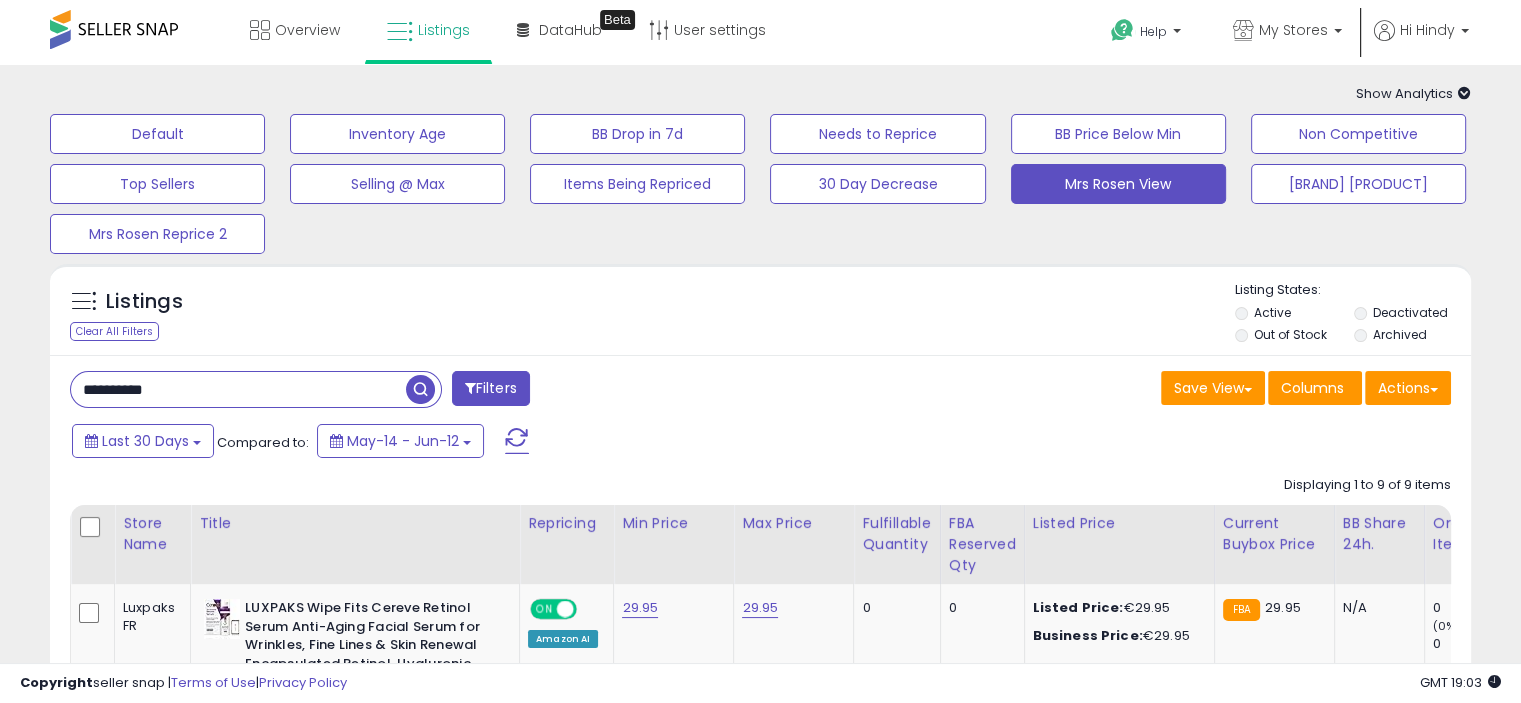 click on "**********" at bounding box center [760, 1330] 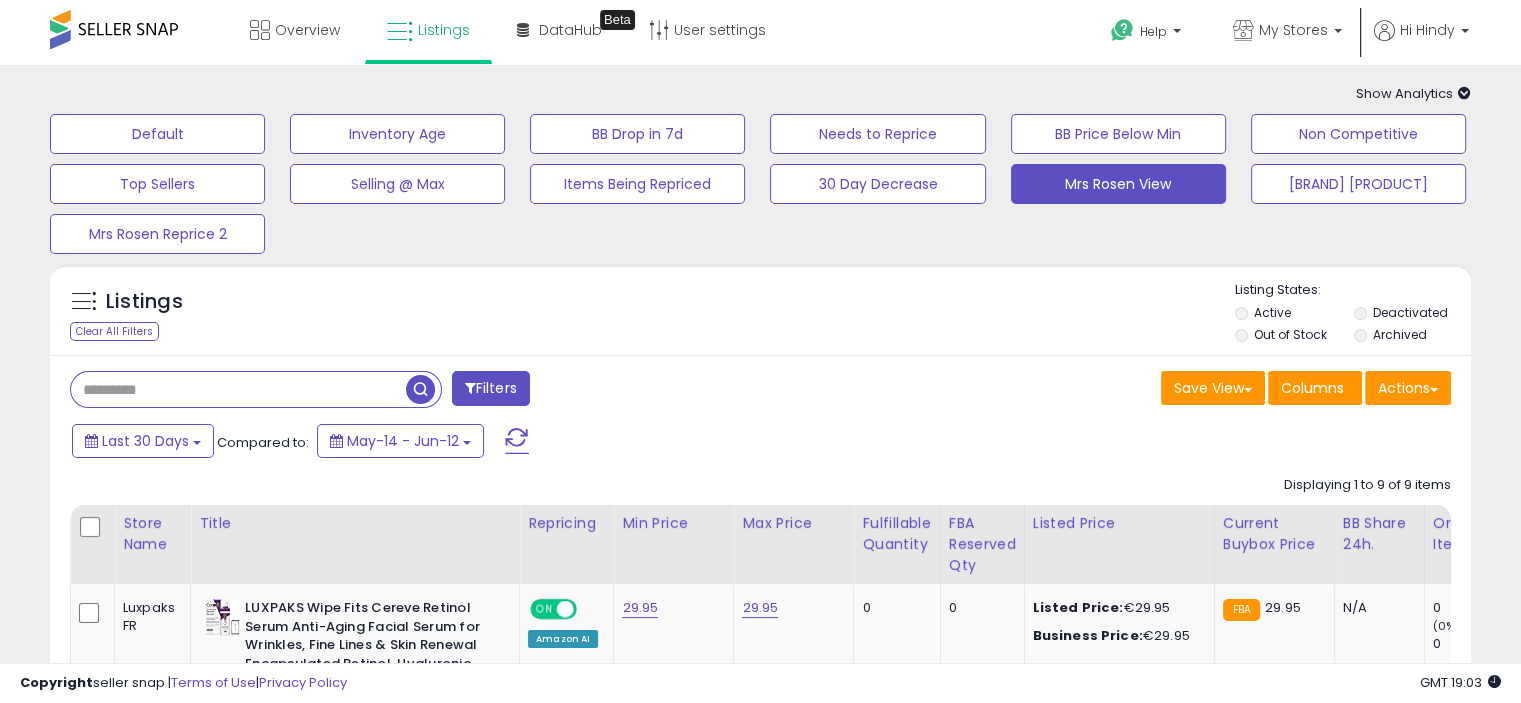 type 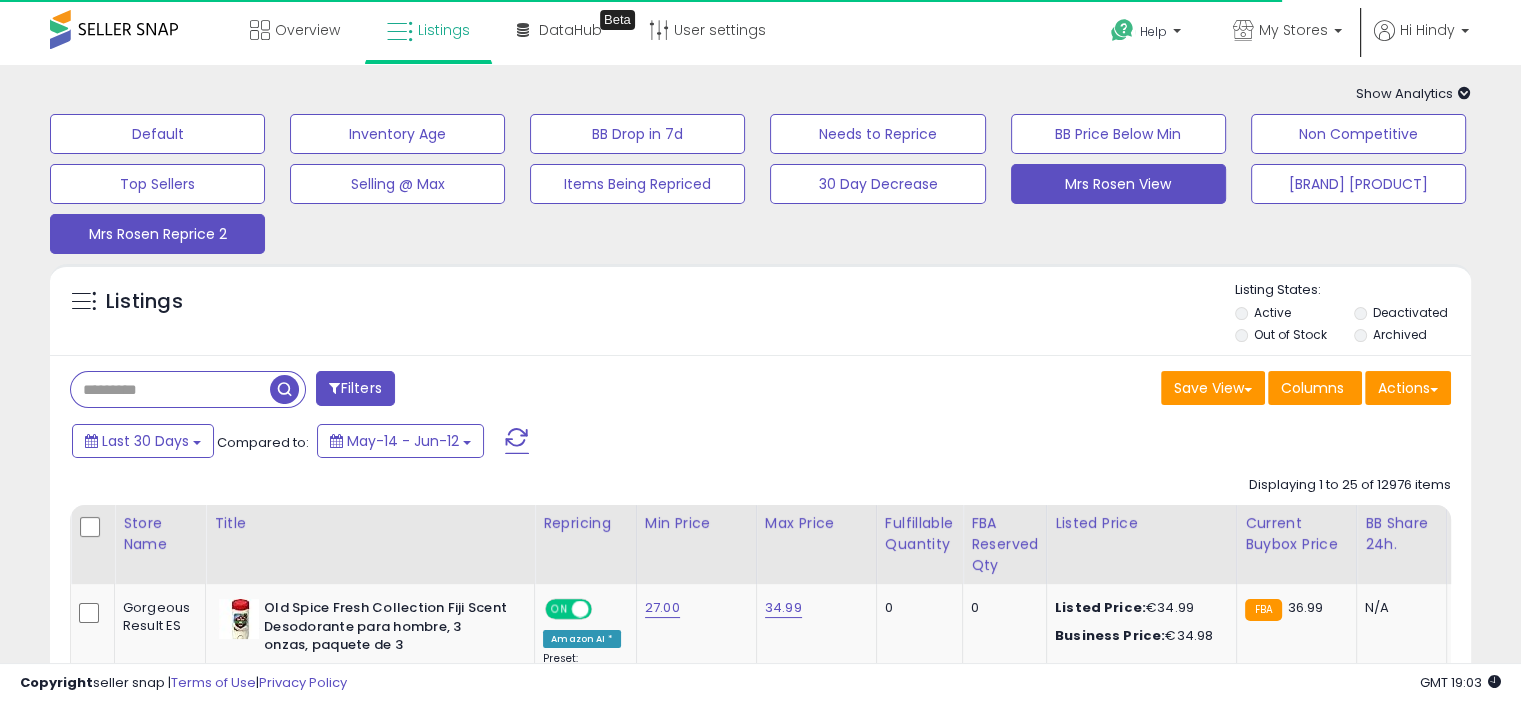 click on "Mrs Rosen Reprice 2" at bounding box center [157, 134] 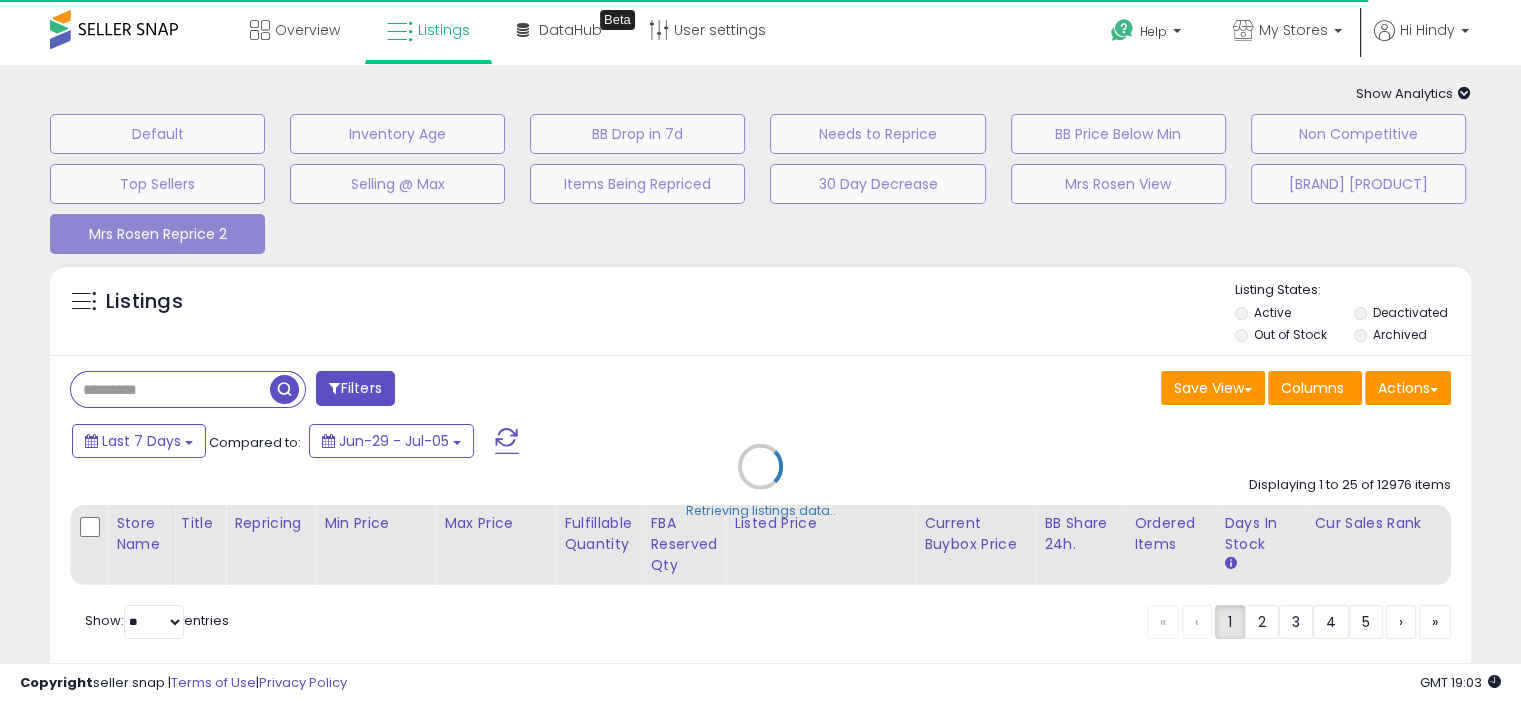 select on "**" 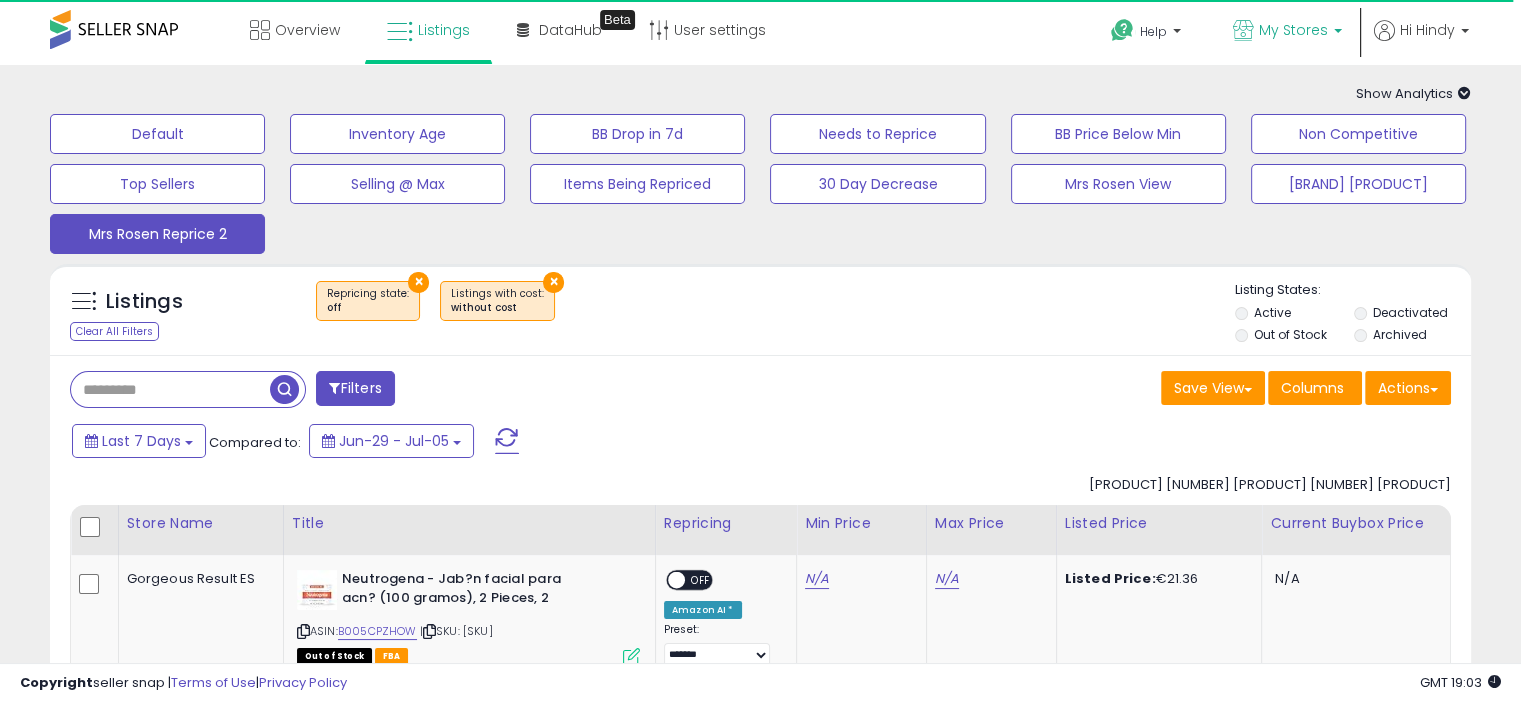 click on "My Stores" at bounding box center [1293, 30] 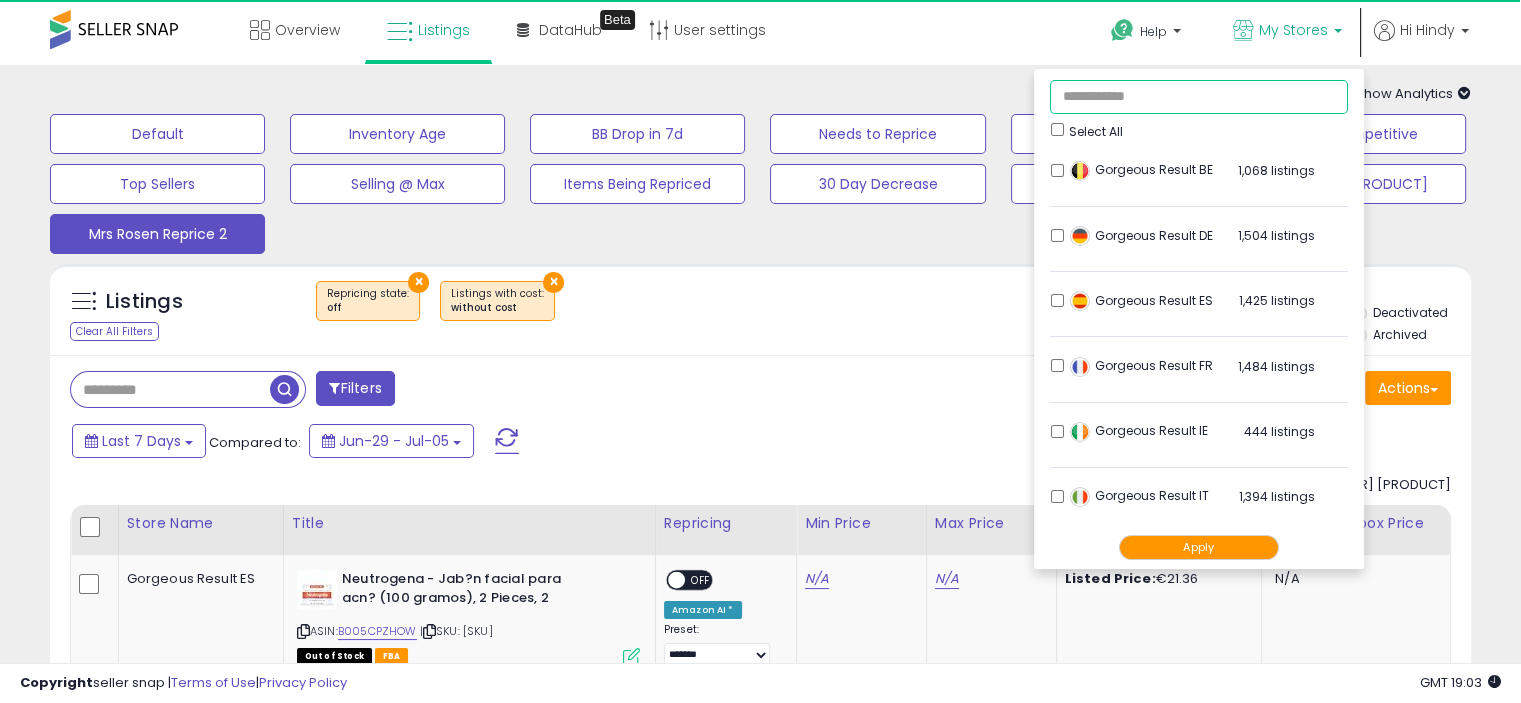 click at bounding box center [1199, 97] 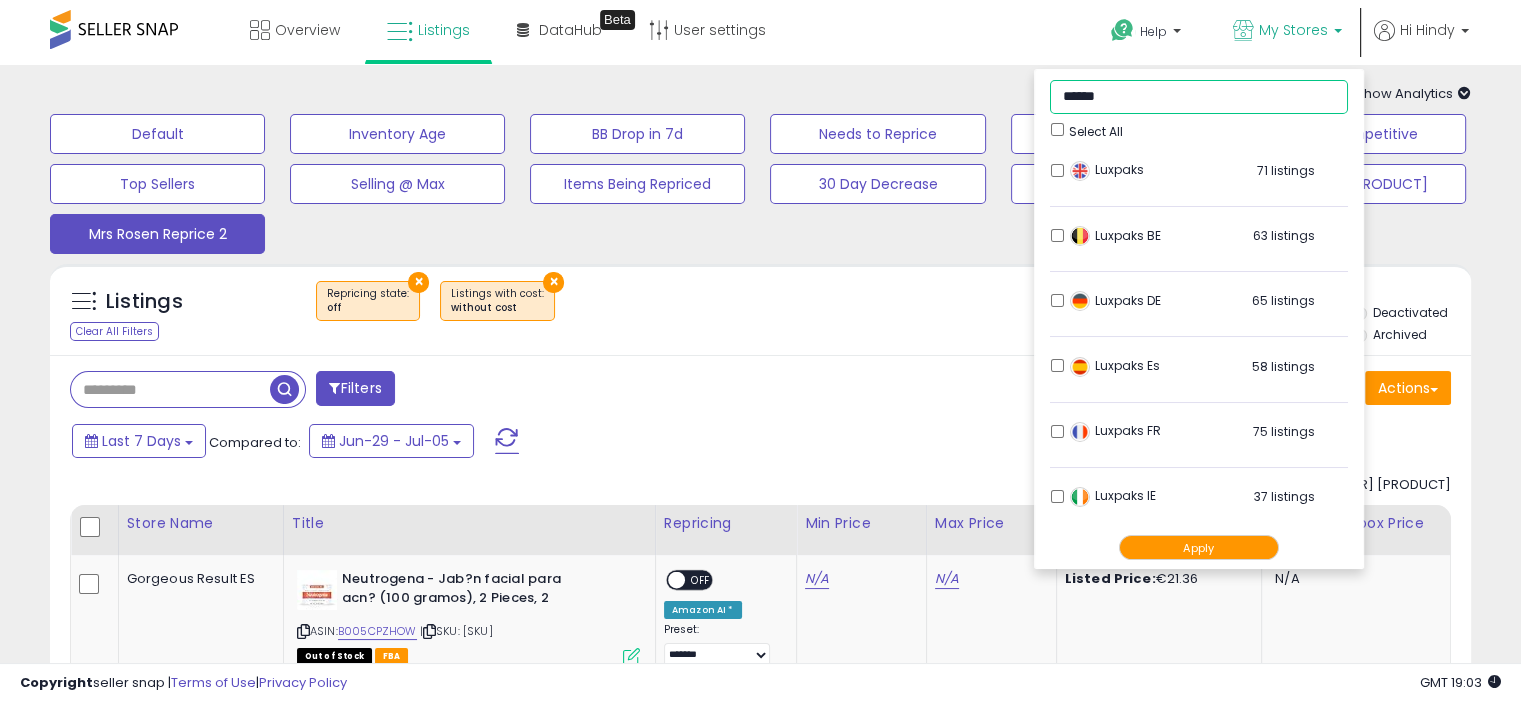 type on "******" 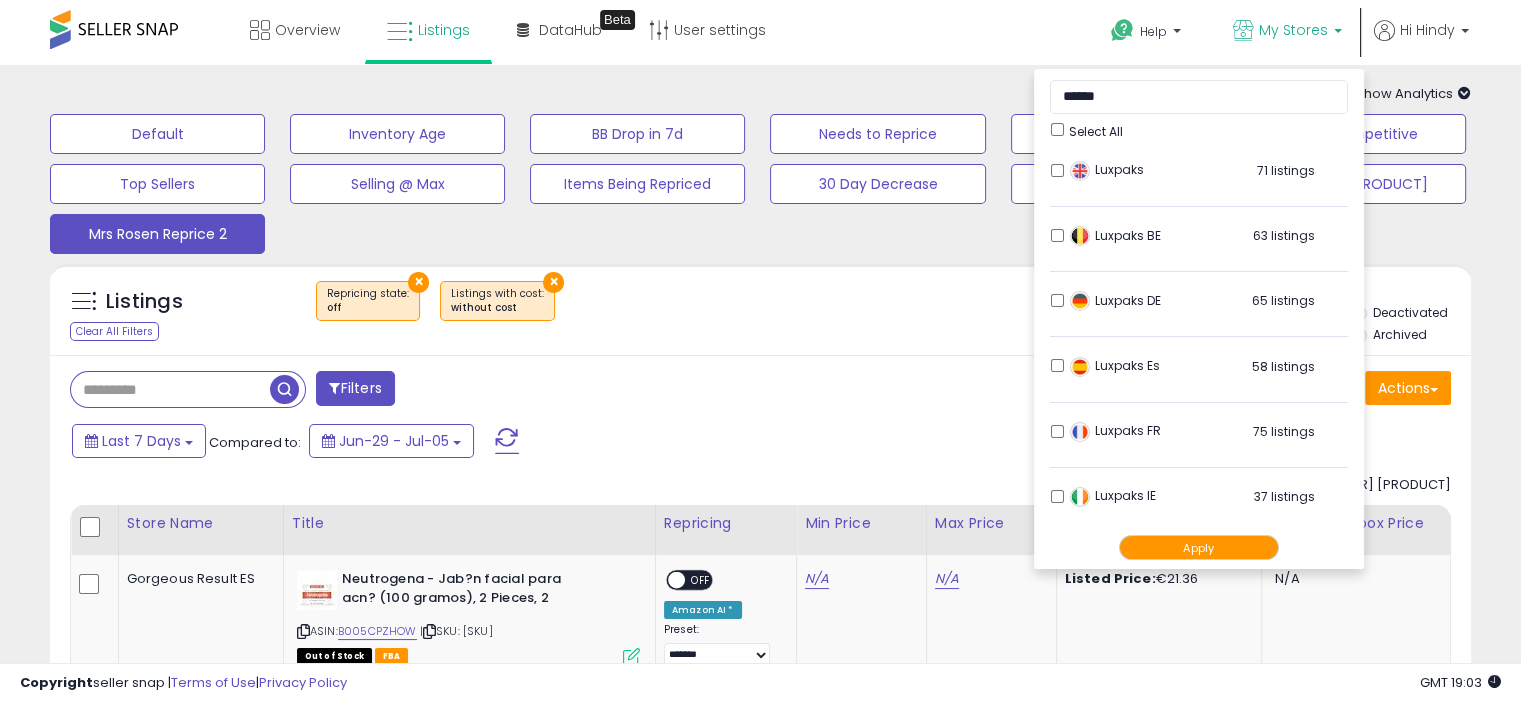 click on "******
[SELECT] [ALL]
[BRAND] [PRODUCT]
[NUMBER]
[PRODUCT]
[BRAND] [PRODUCT] [BRAND] [PRODUCT] [BRAND] [PRODUCT]" at bounding box center (1199, 319) 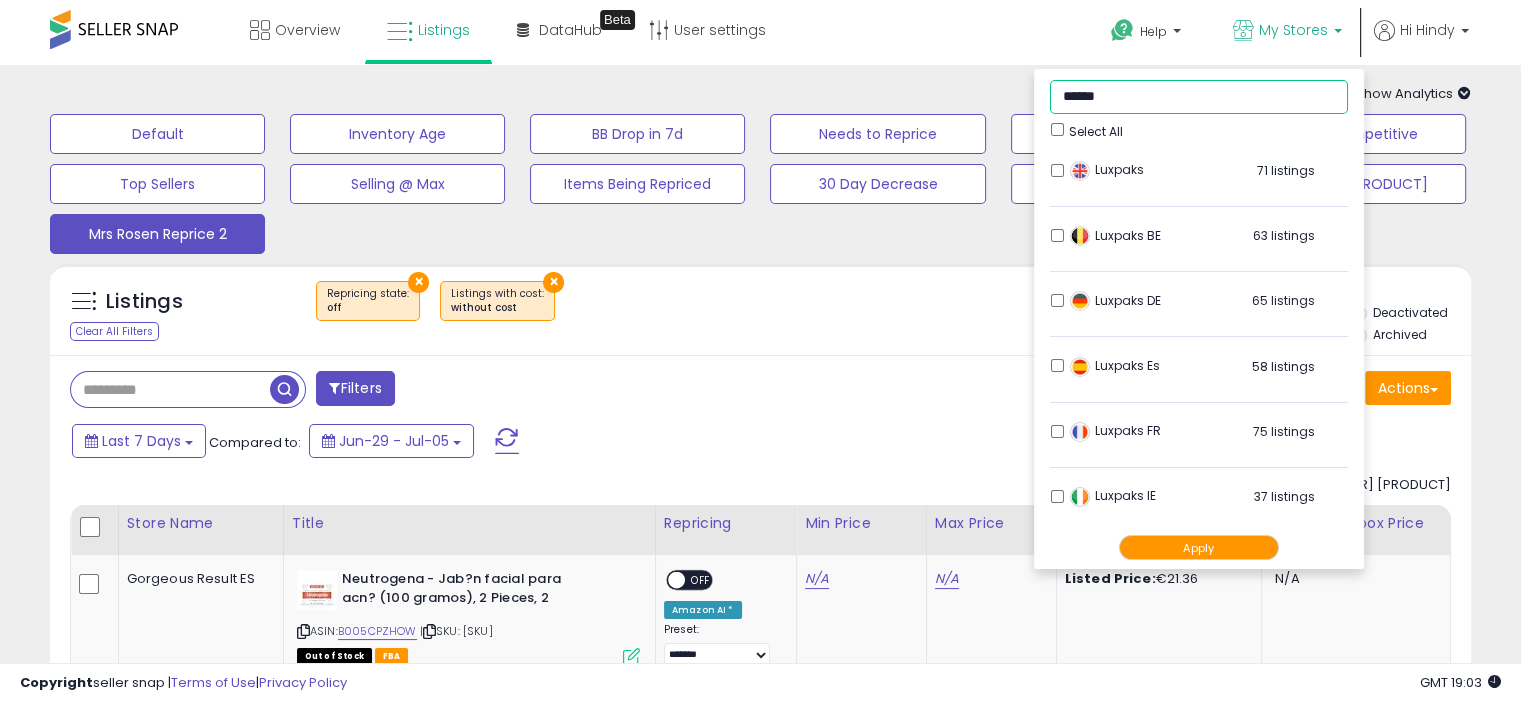 click on "******" at bounding box center [1199, 97] 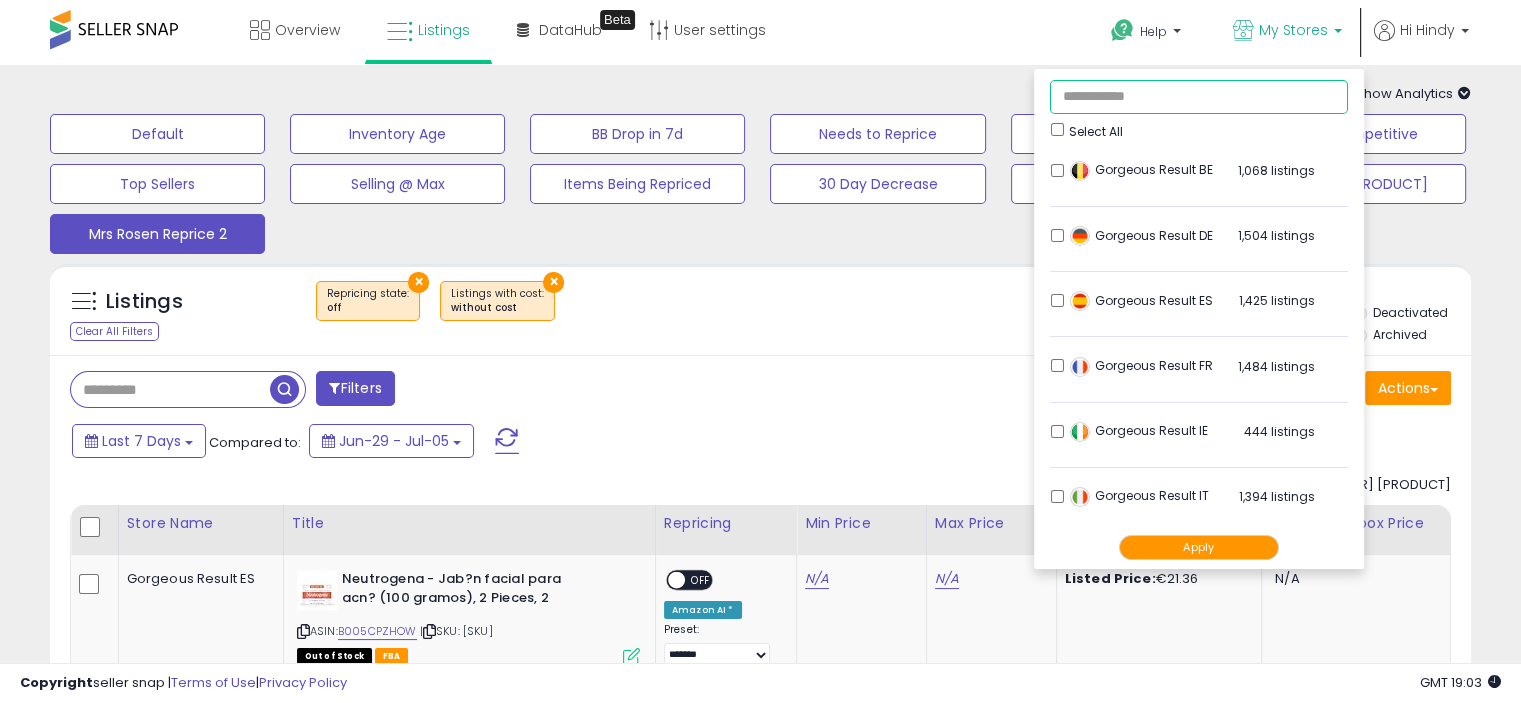 click at bounding box center (1199, 97) 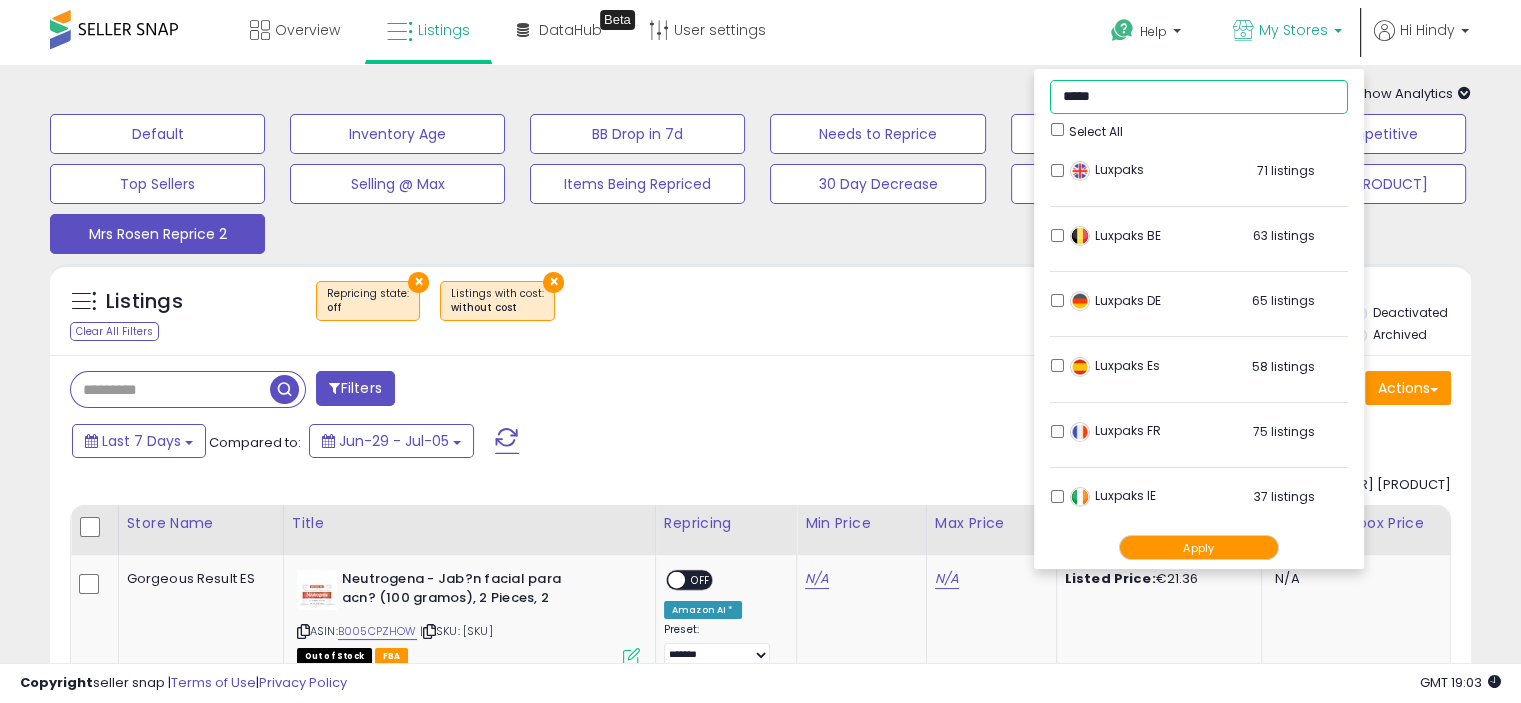 type on "*****" 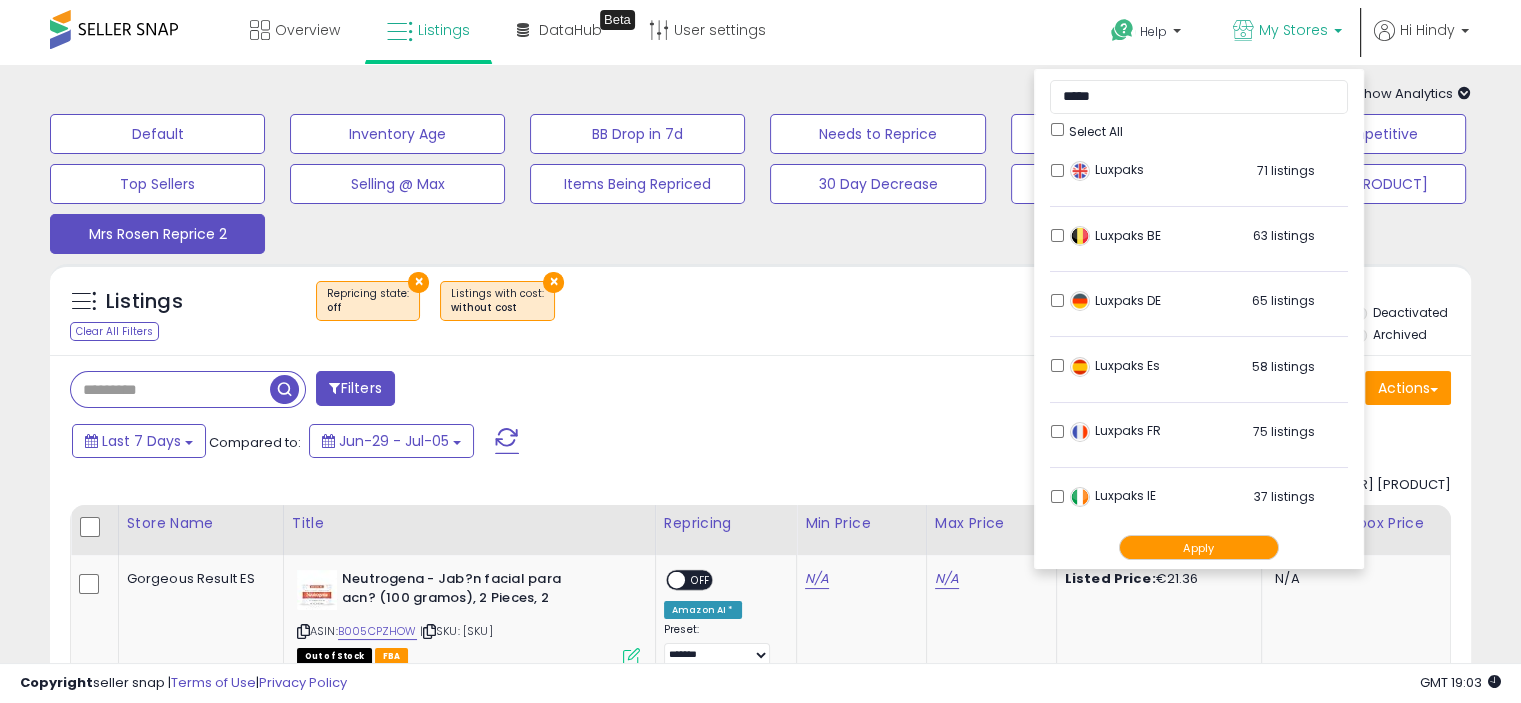 click on "Apply" at bounding box center (1199, 547) 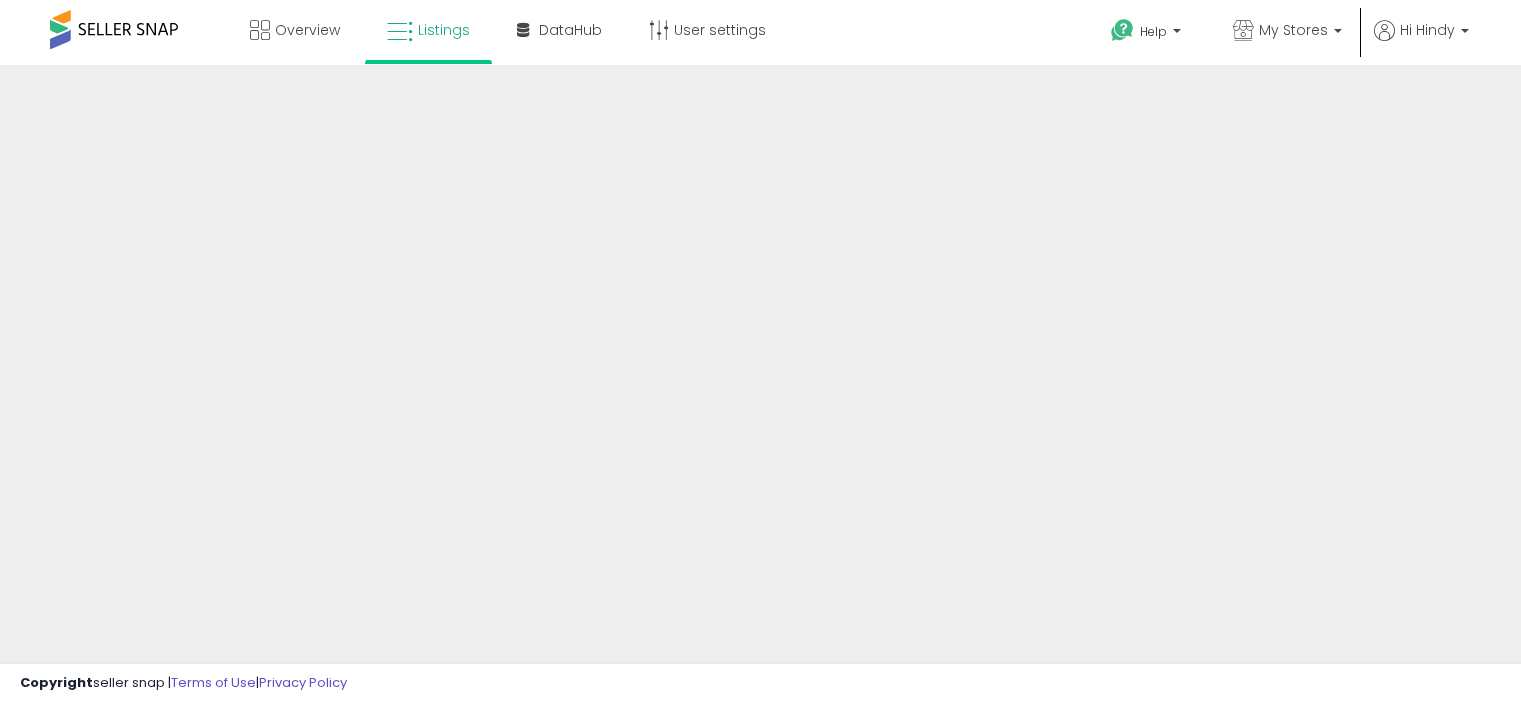 scroll, scrollTop: 0, scrollLeft: 0, axis: both 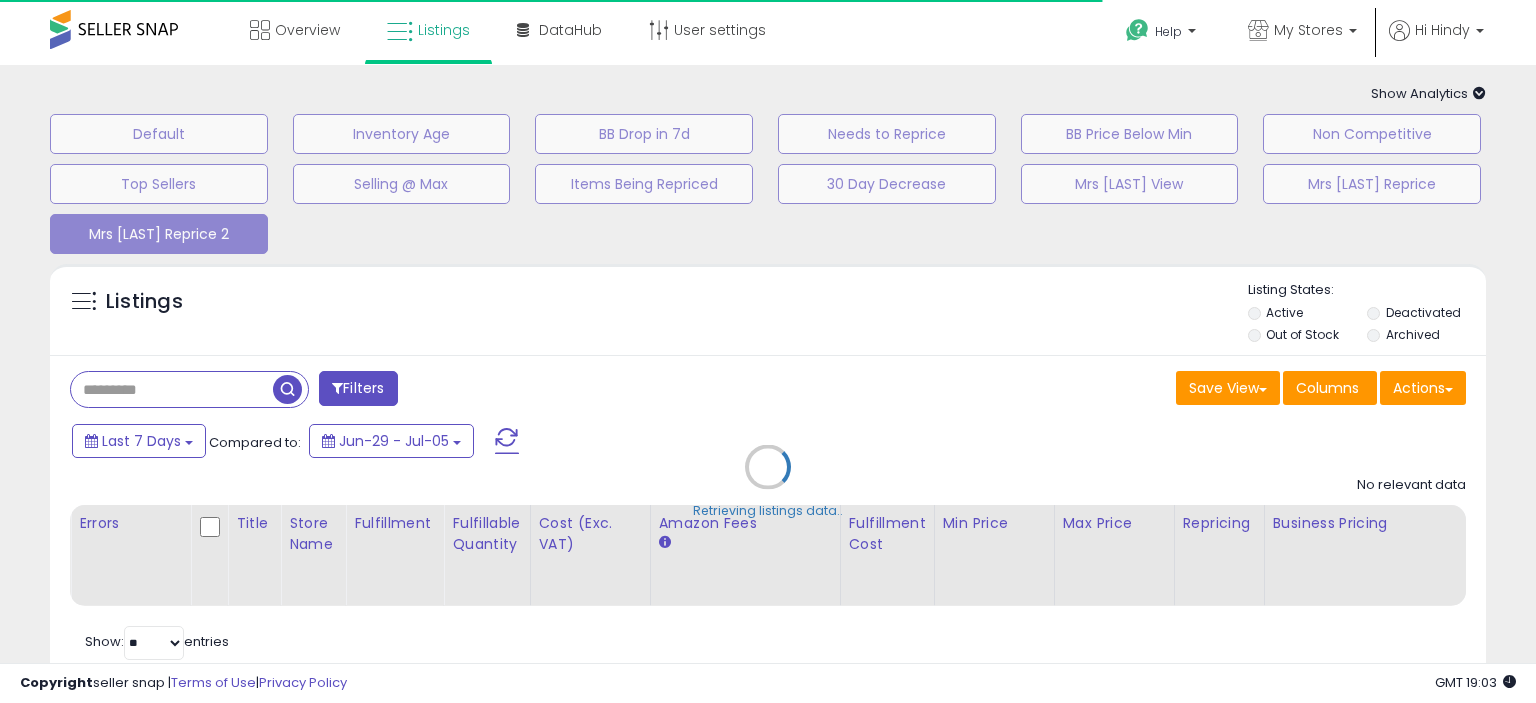 select on "**" 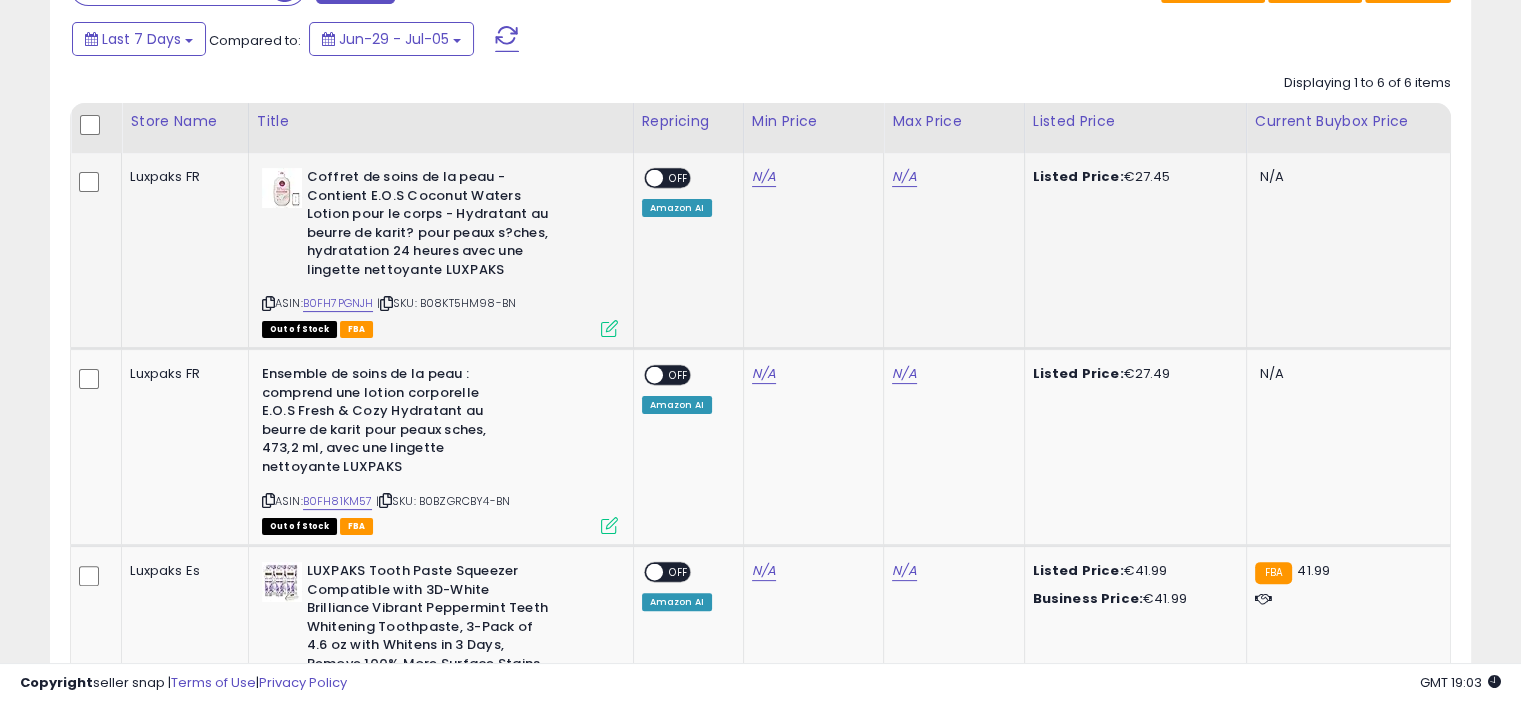 scroll, scrollTop: 432, scrollLeft: 0, axis: vertical 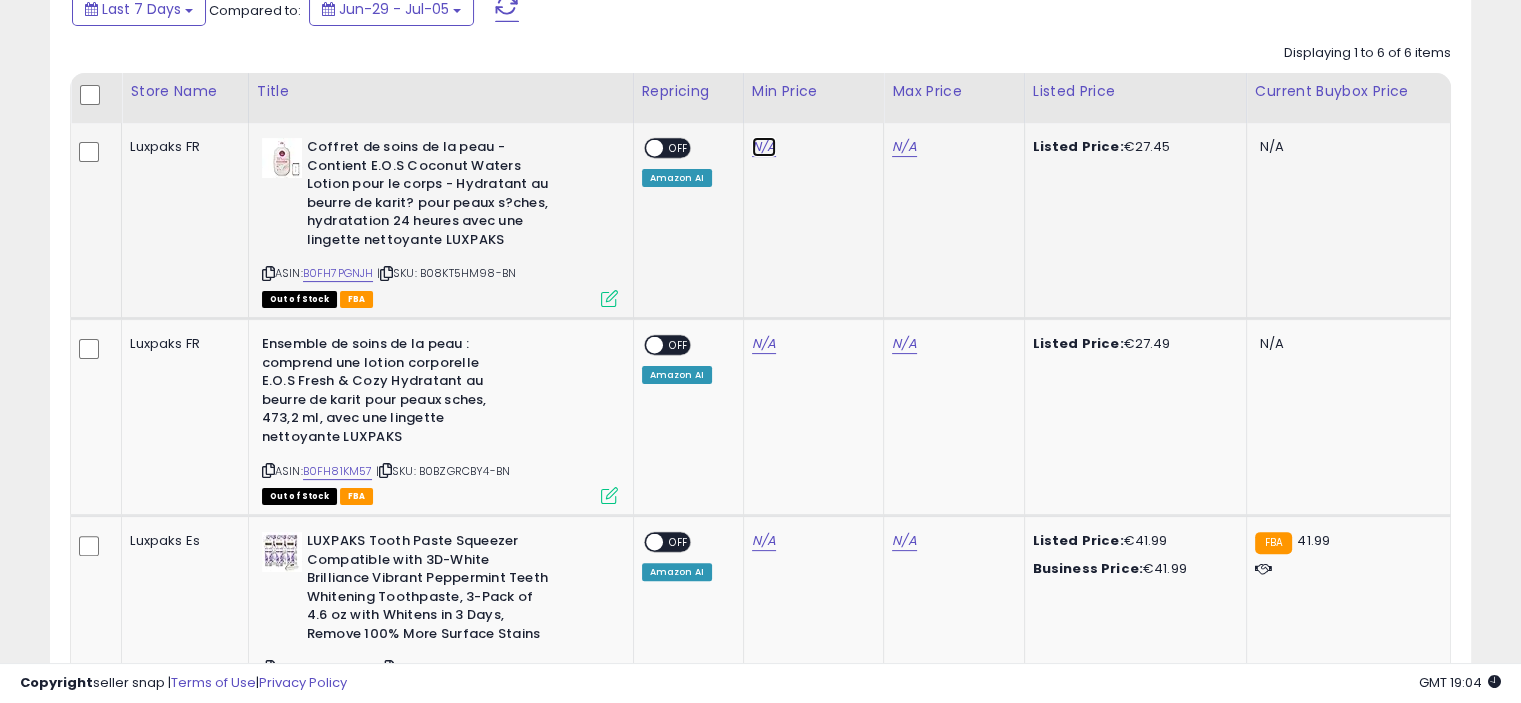 click on "N/A" at bounding box center [764, 147] 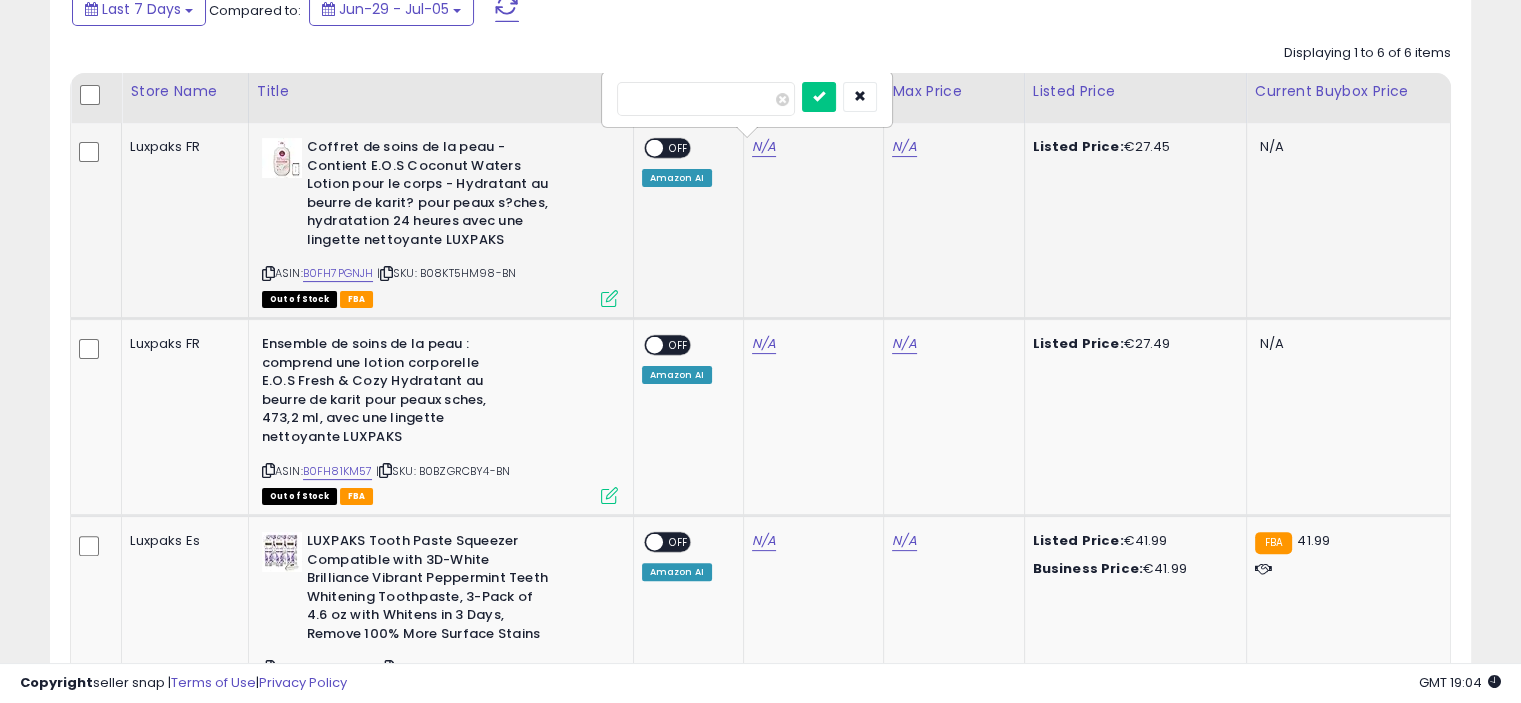 type on "*****" 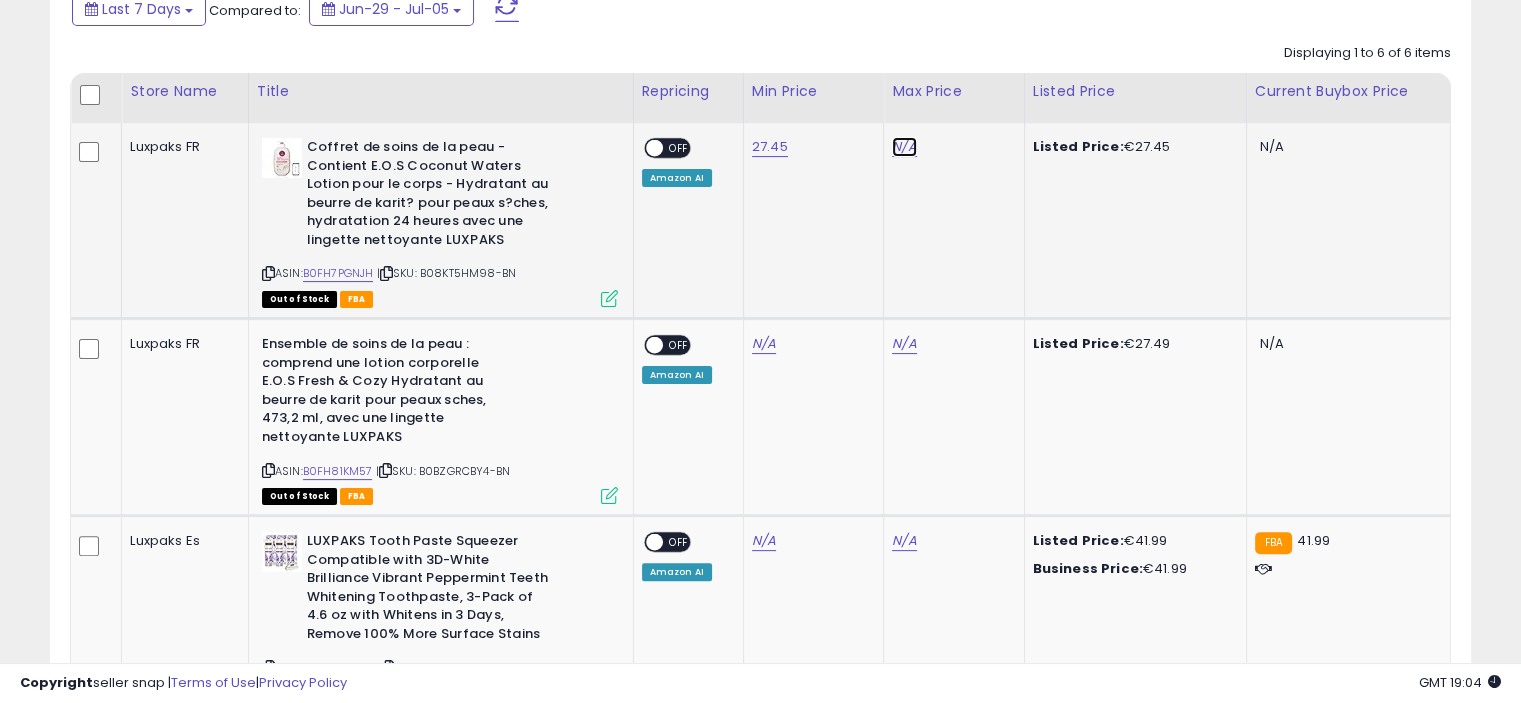 click on "N/A" at bounding box center (904, 147) 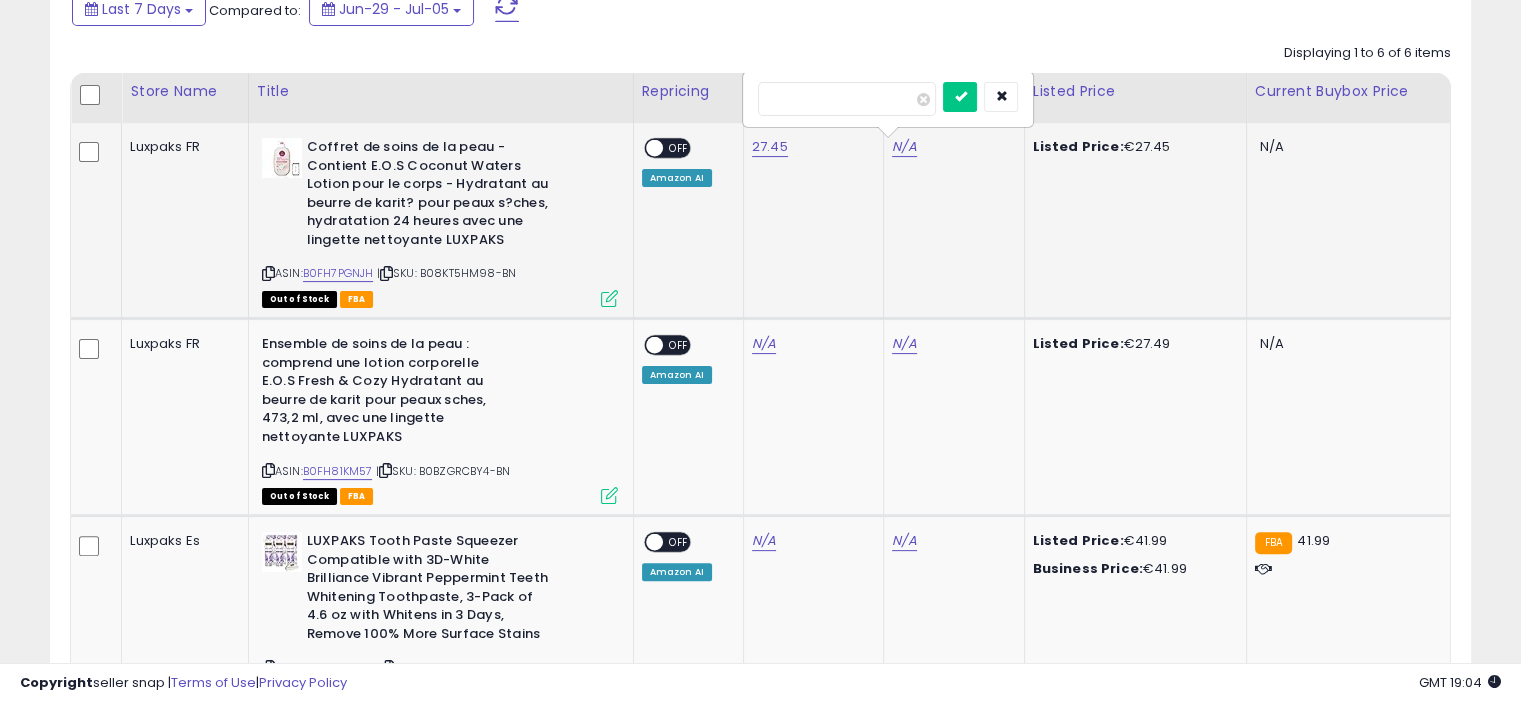 type on "*****" 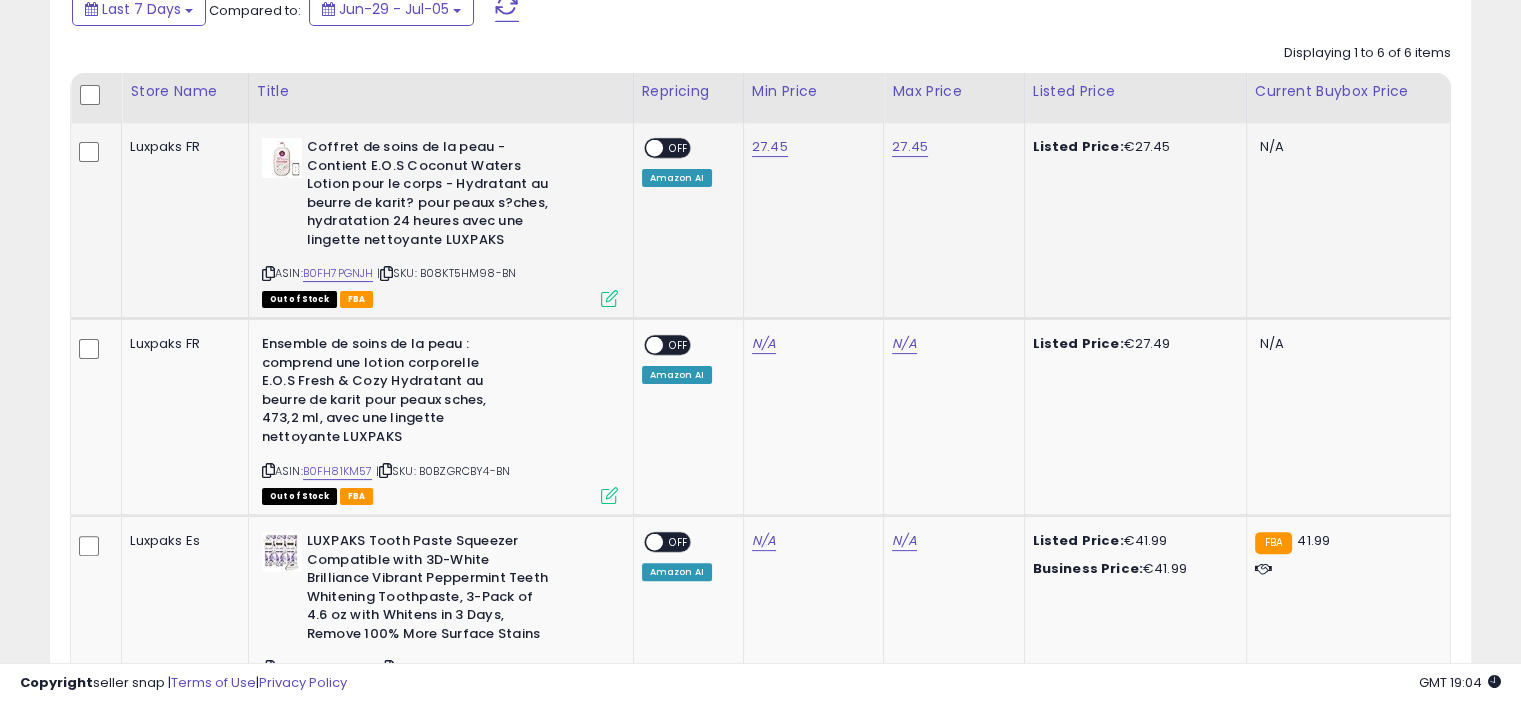 click on "OFF" at bounding box center (679, 148) 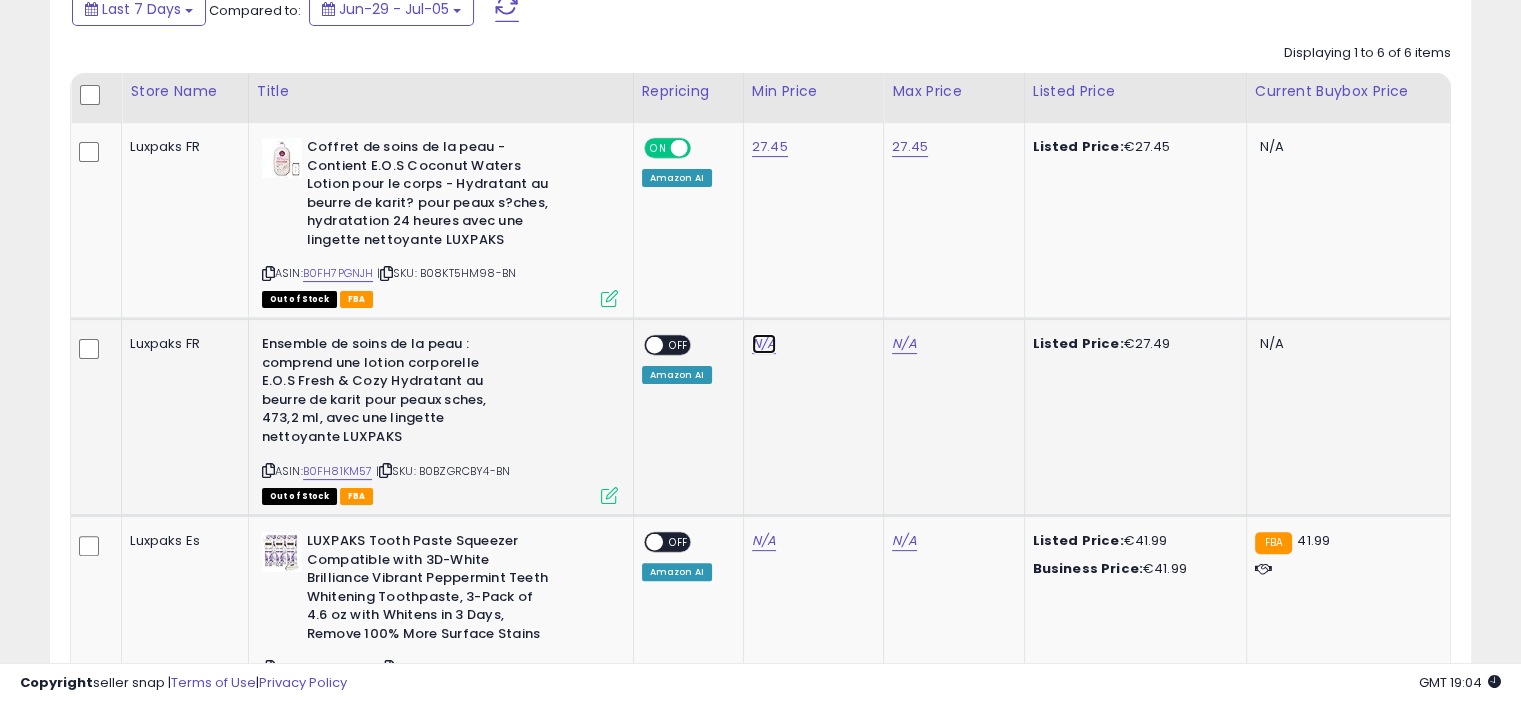 click on "N/A" at bounding box center (764, 344) 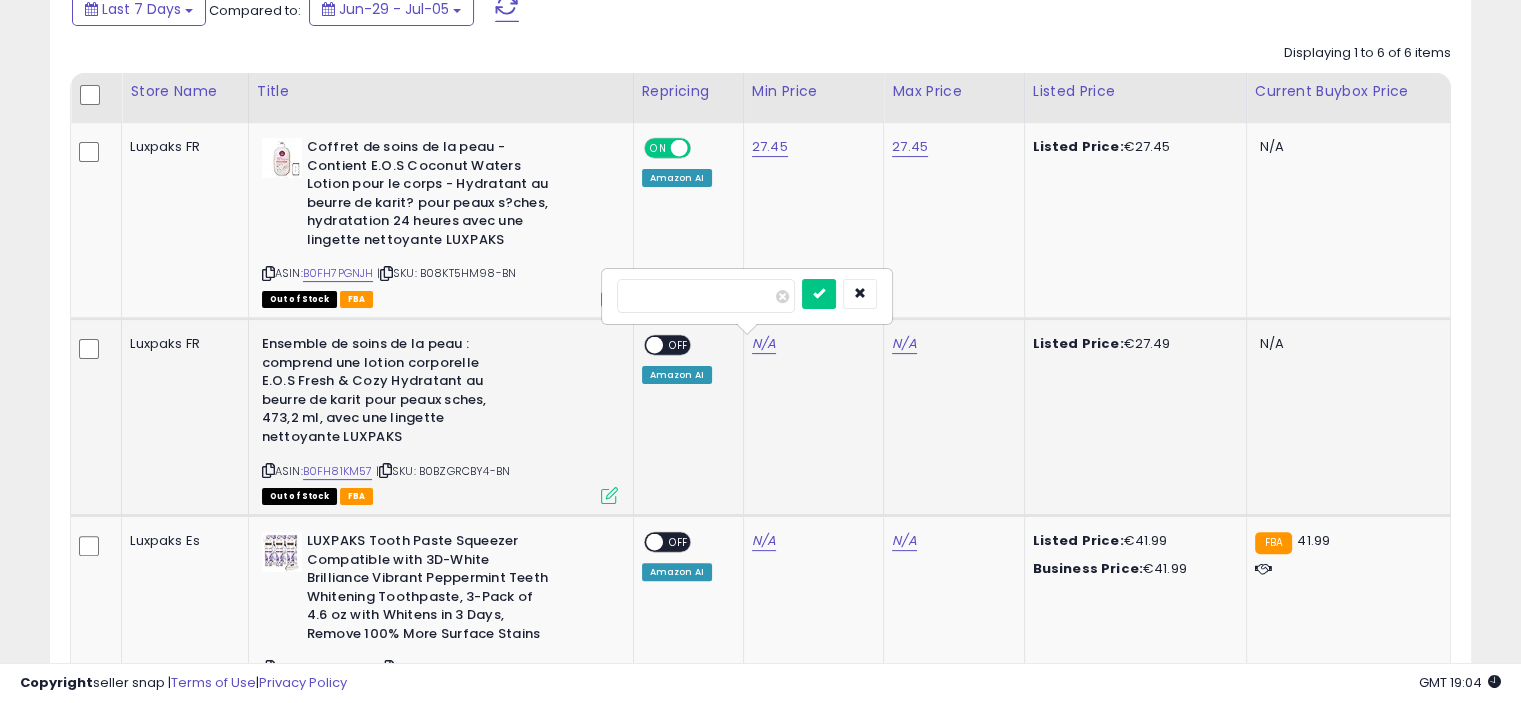 type on "*****" 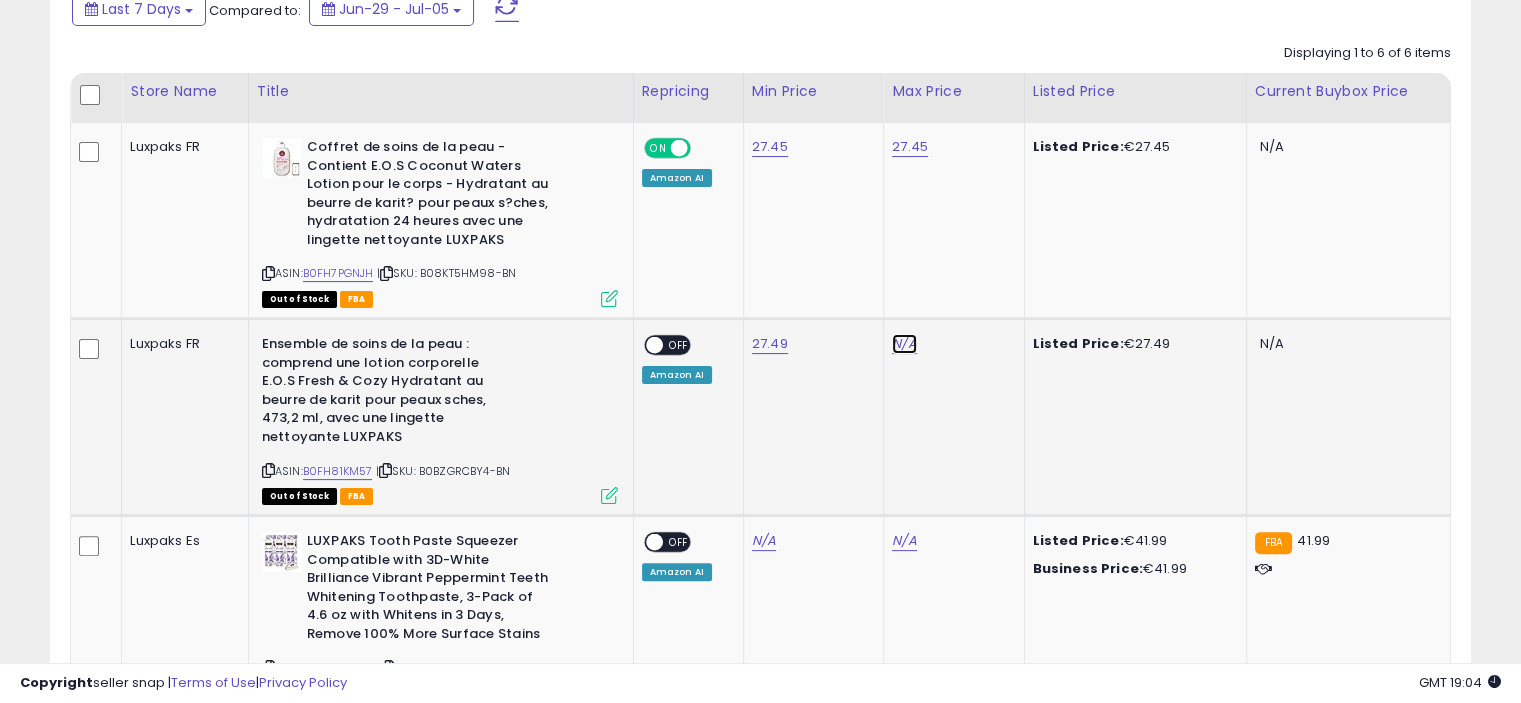 click on "N/A" at bounding box center (904, 344) 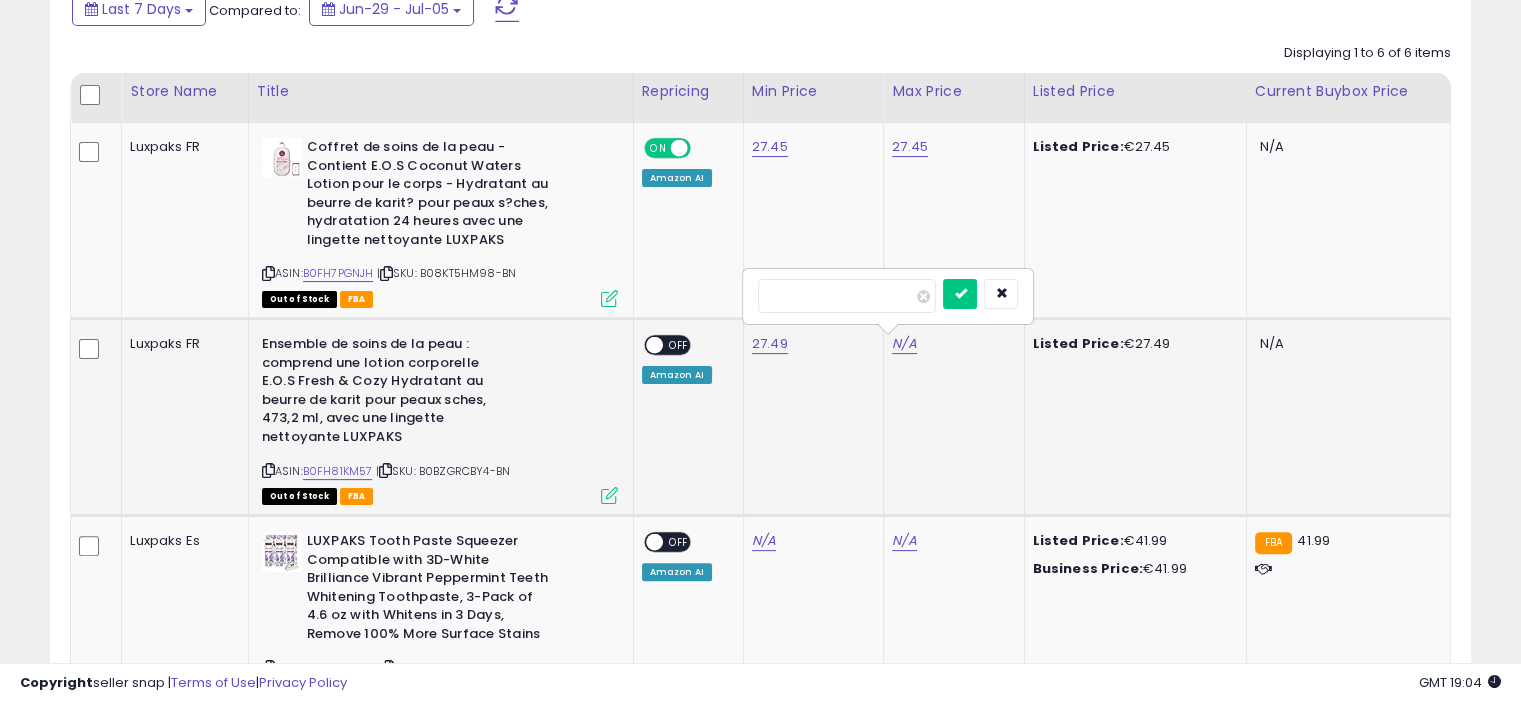 type on "*****" 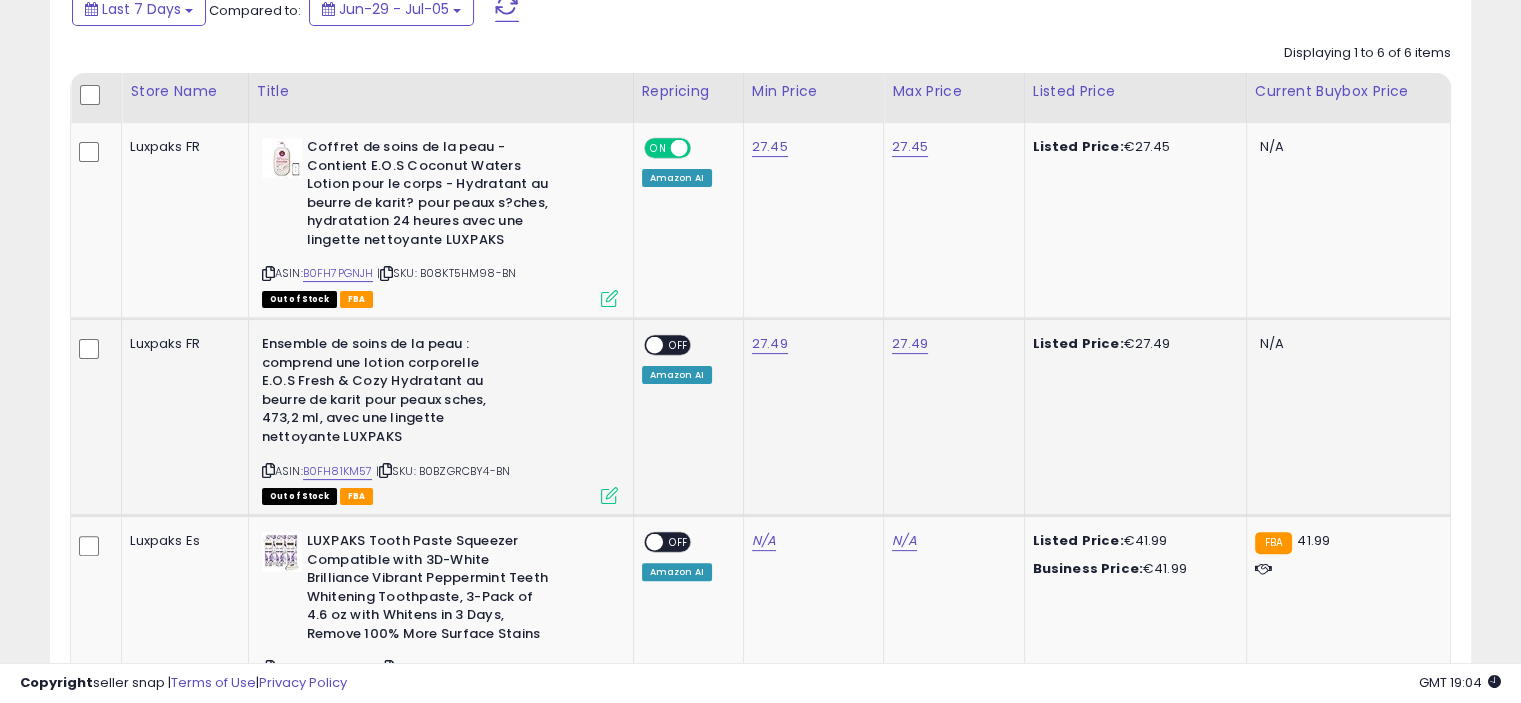 click on "OFF" at bounding box center [679, 345] 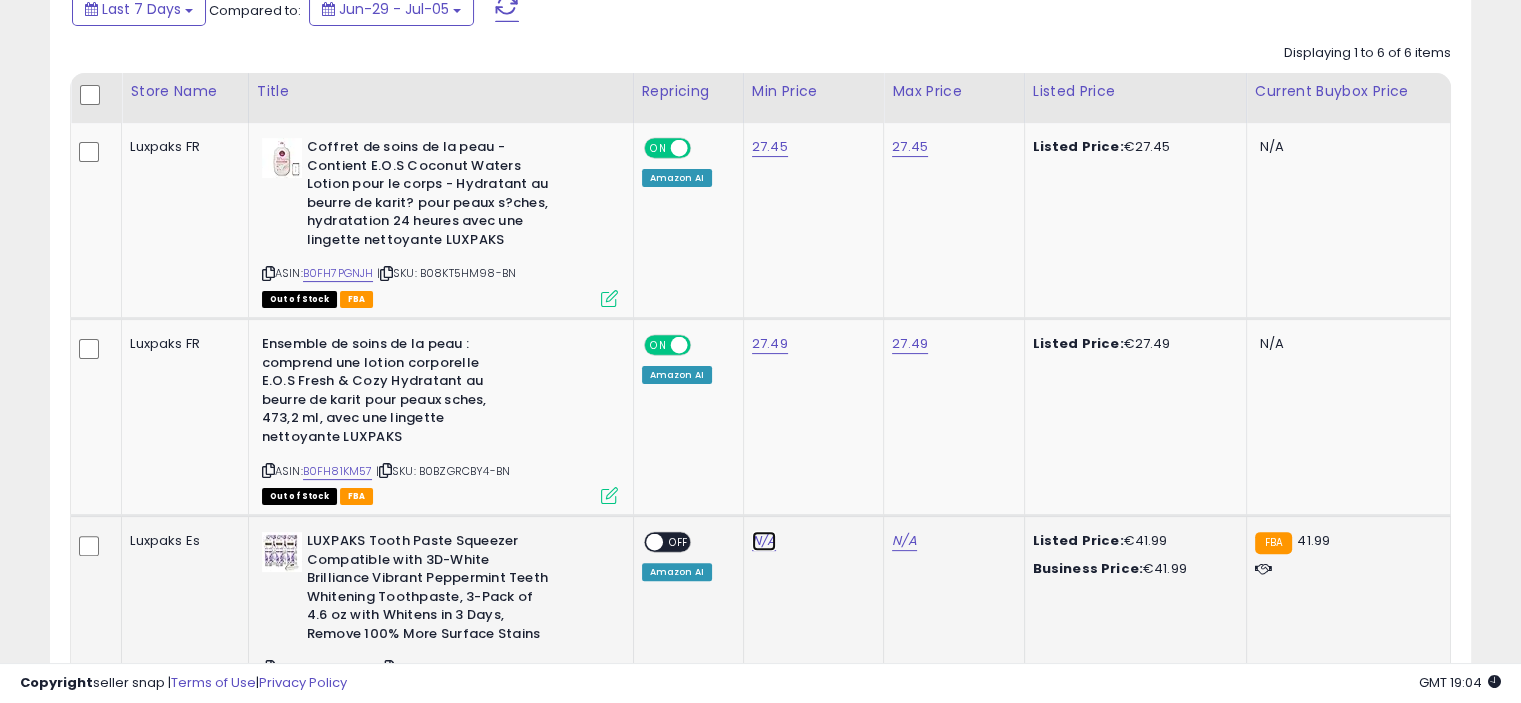 click on "N/A" at bounding box center [764, 541] 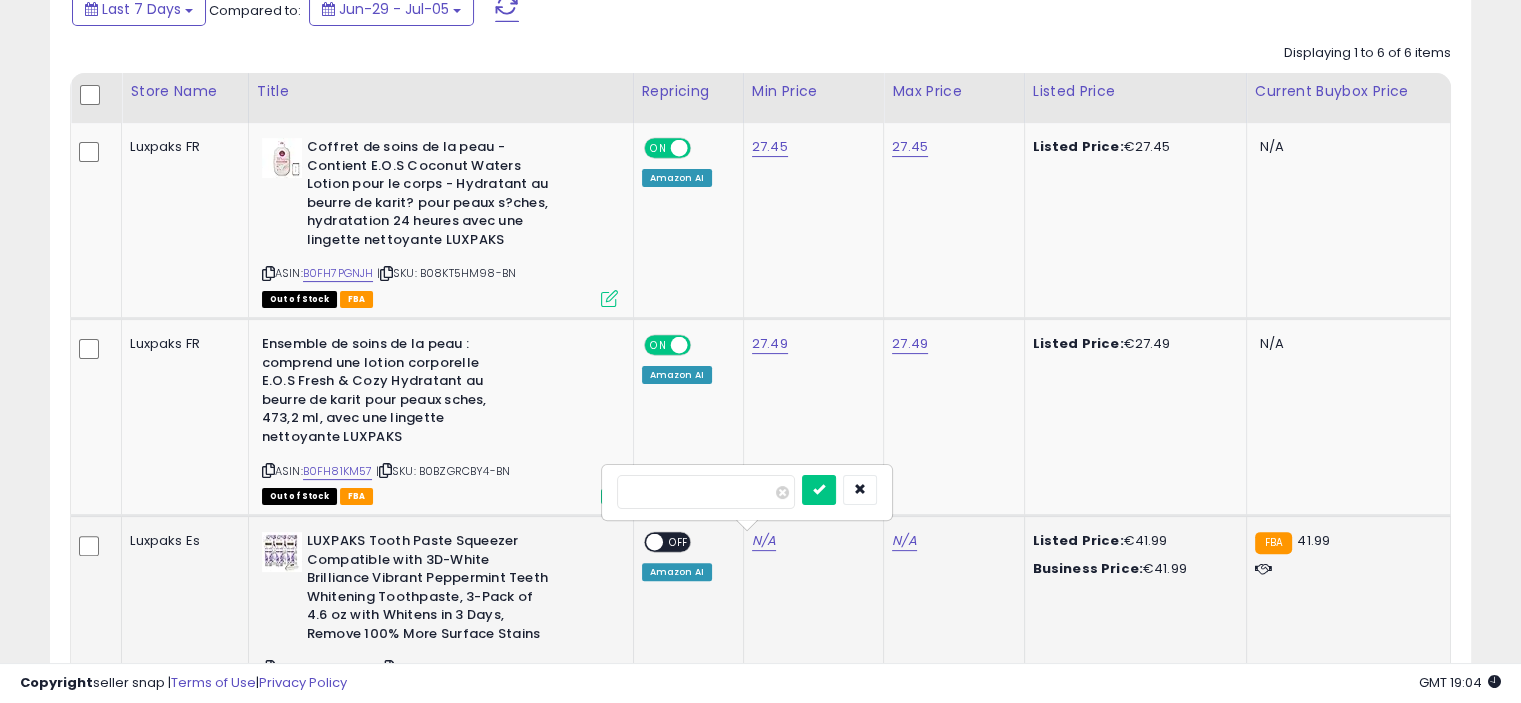 type on "*****" 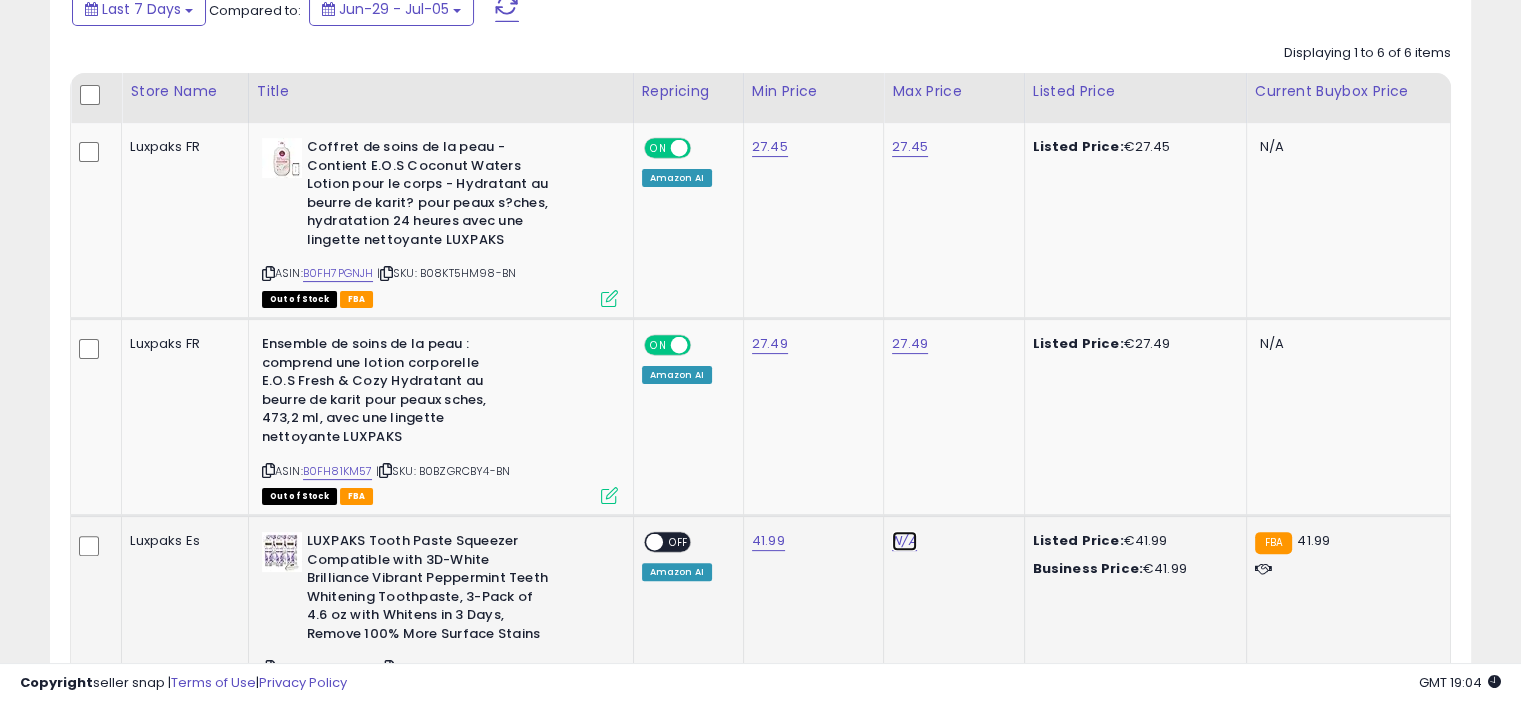 click on "N/A" at bounding box center [904, 541] 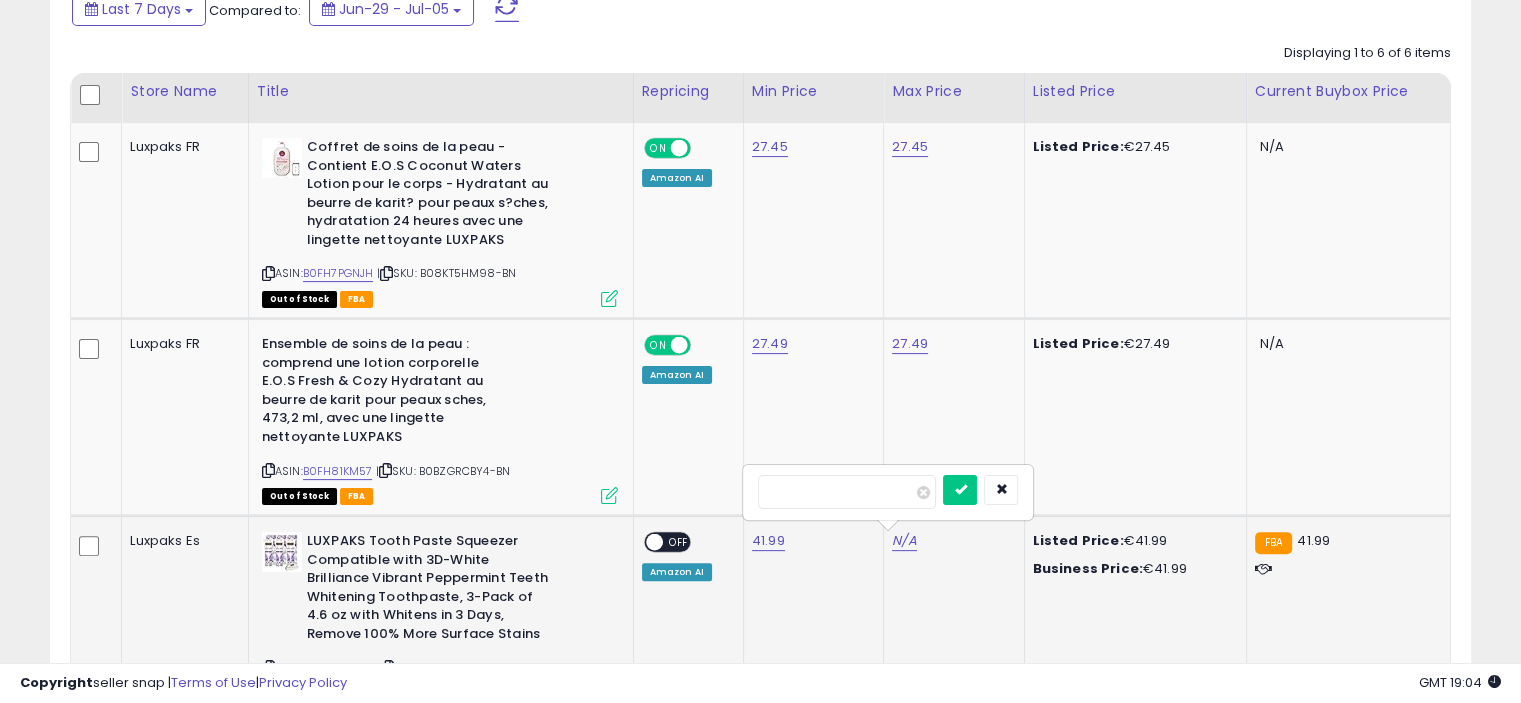 type on "*****" 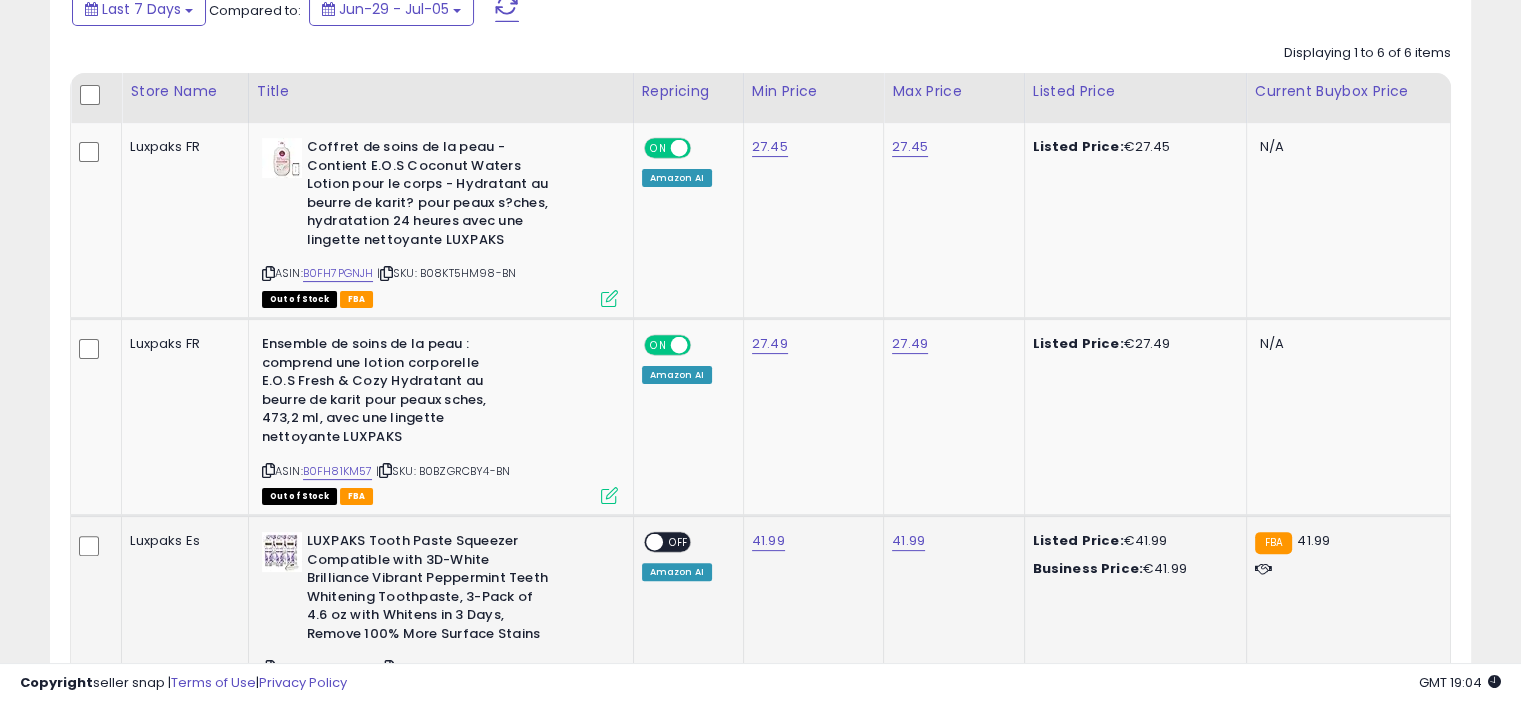 click on "OFF" at bounding box center [679, 542] 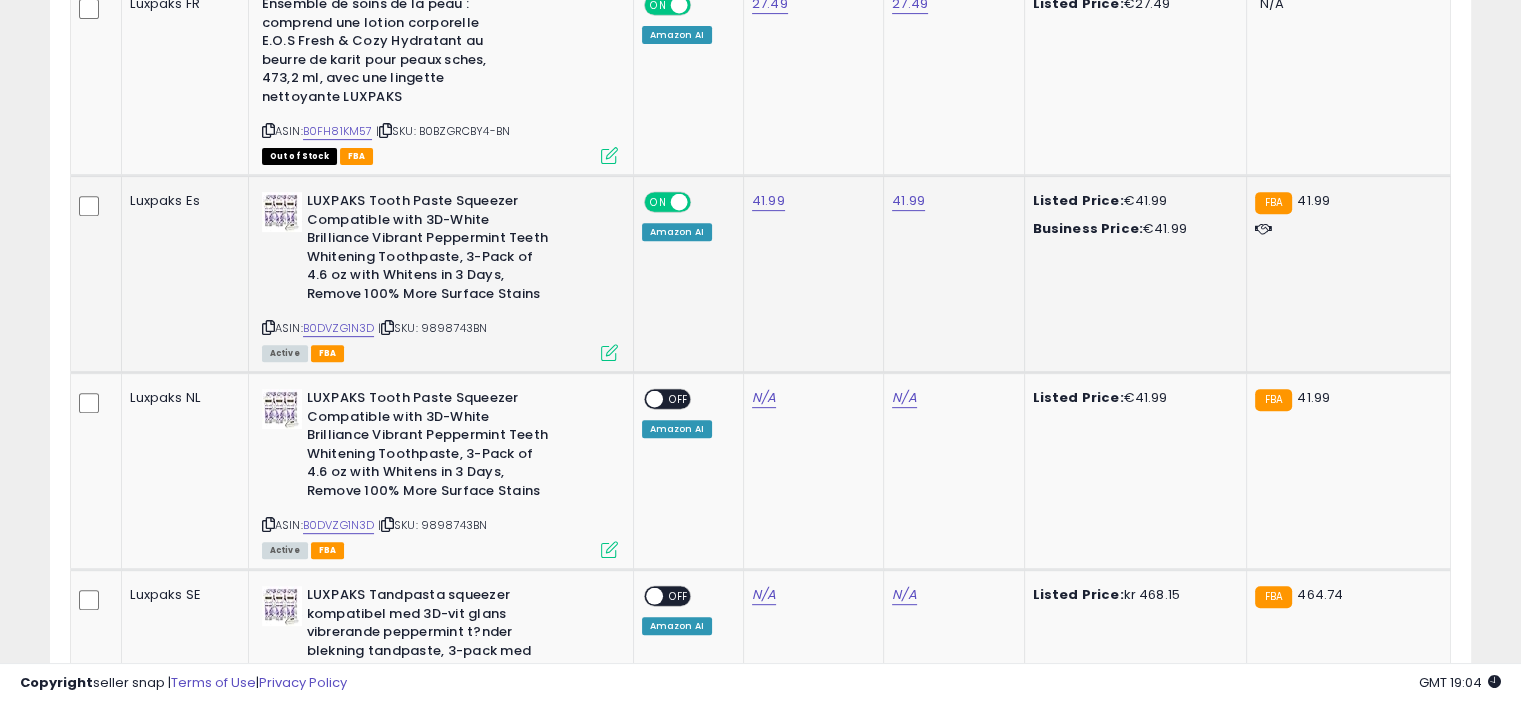 scroll, scrollTop: 811, scrollLeft: 0, axis: vertical 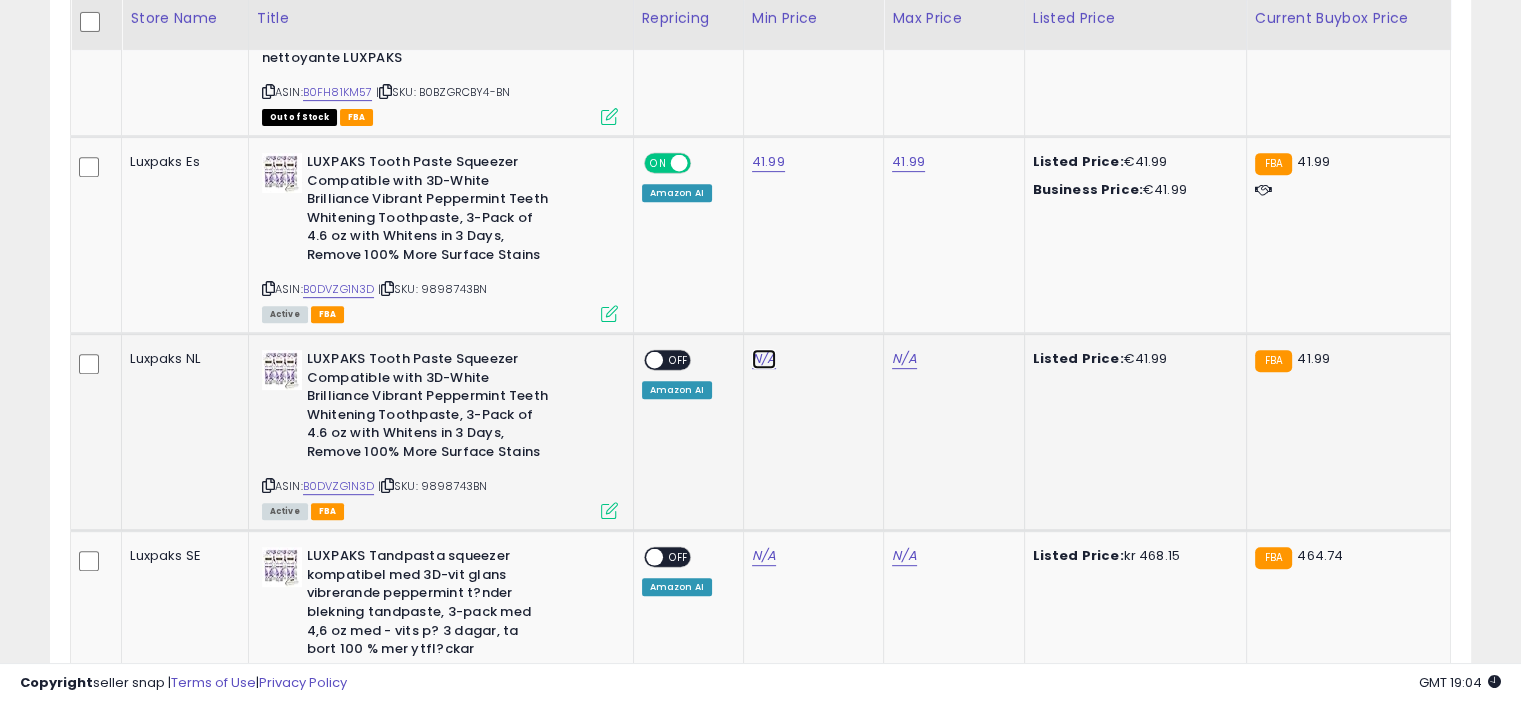 click on "N/A" at bounding box center [764, 359] 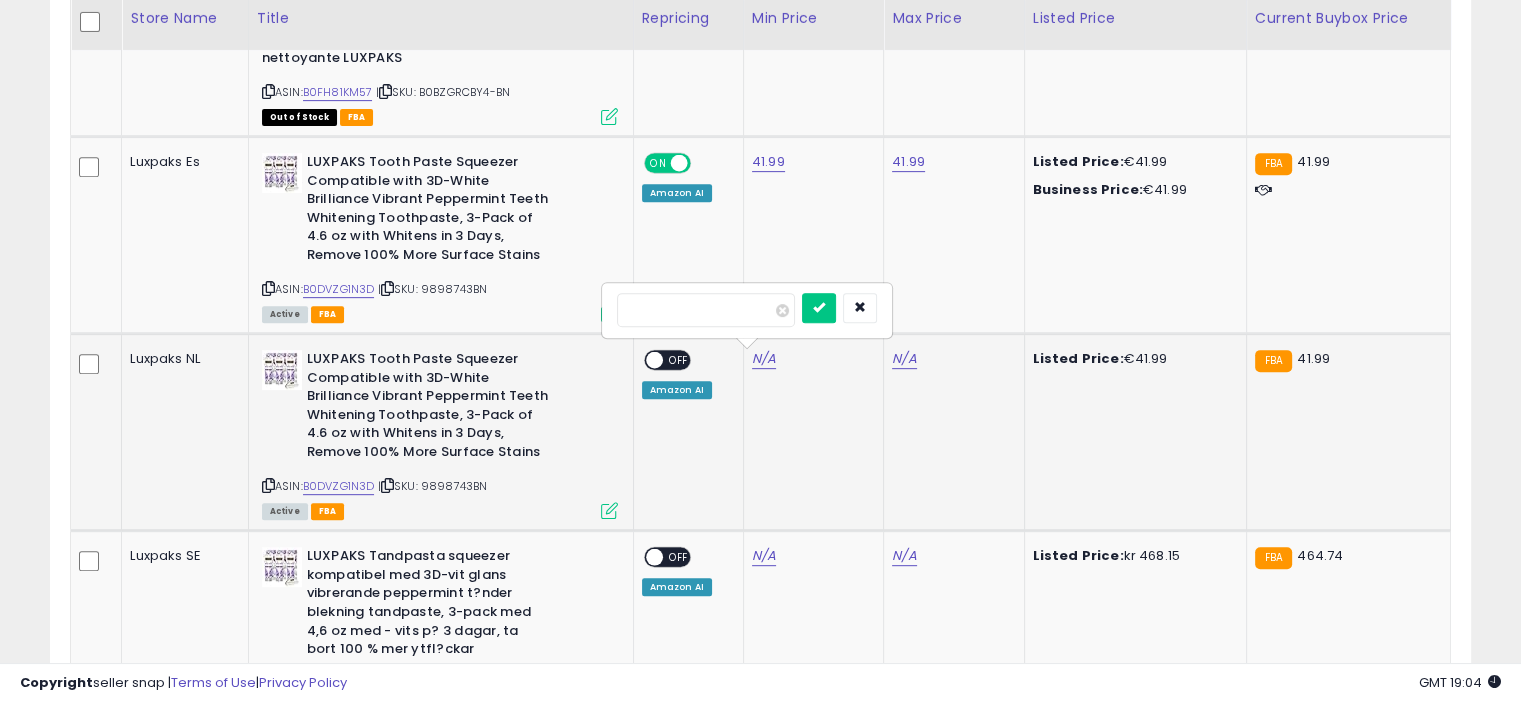 type on "*****" 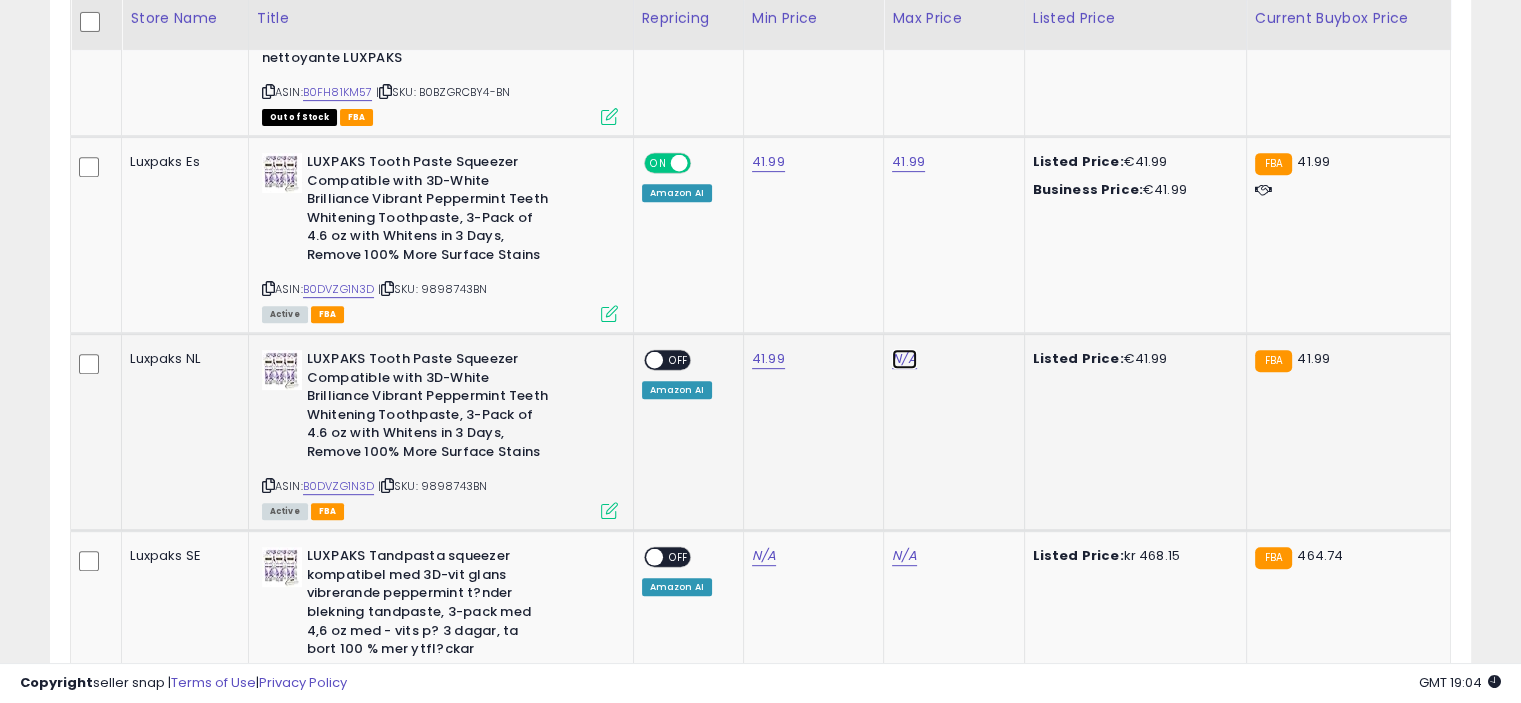 click on "N/A" at bounding box center [904, 359] 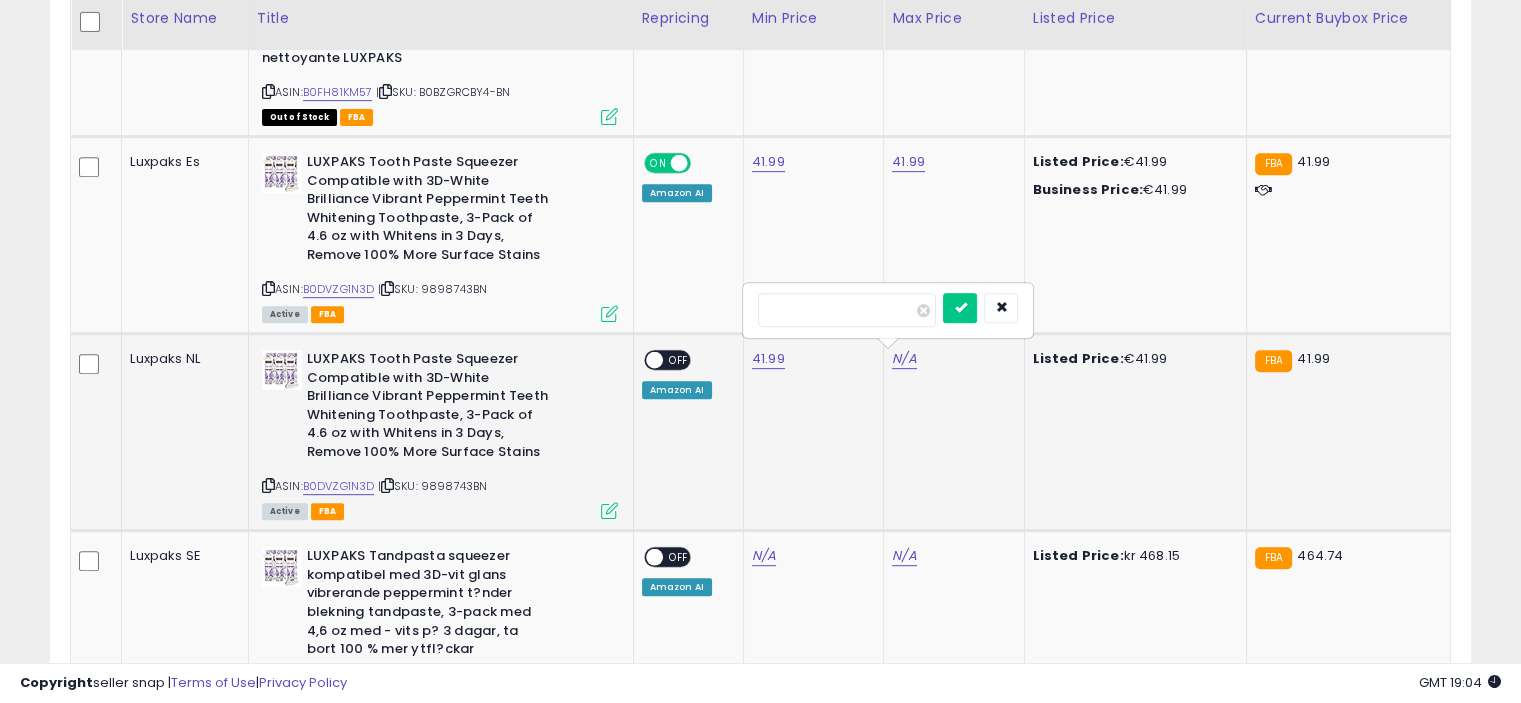 type on "*****" 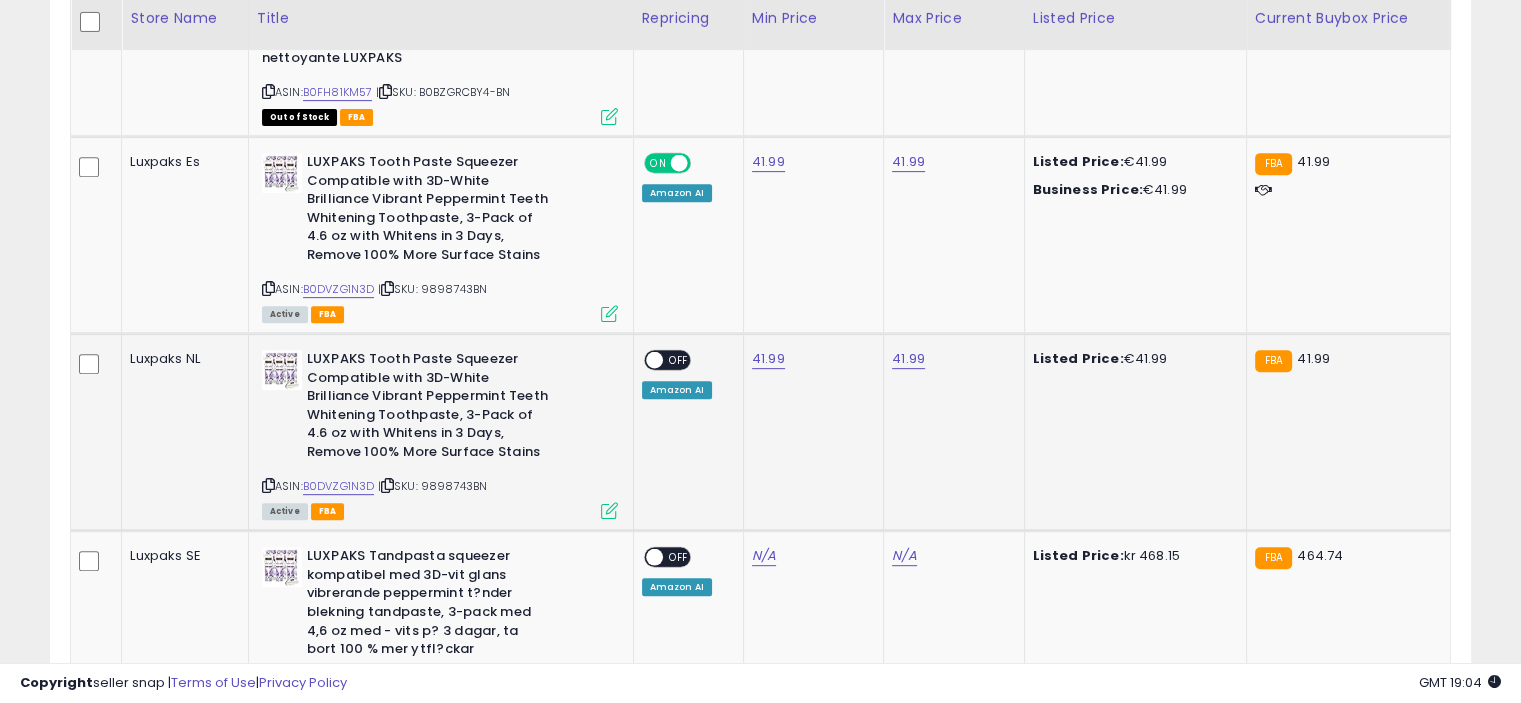 click on "OFF" at bounding box center [679, 360] 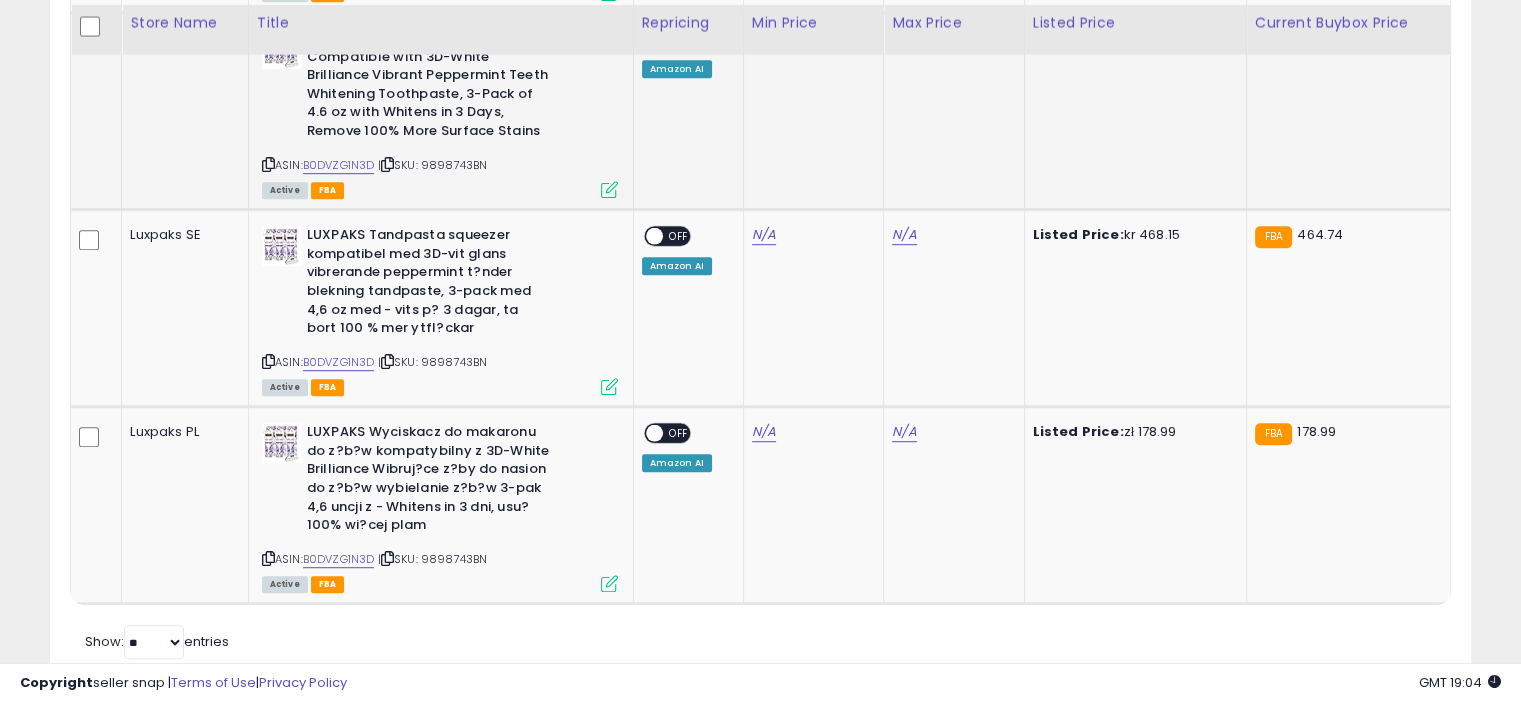 scroll, scrollTop: 1138, scrollLeft: 0, axis: vertical 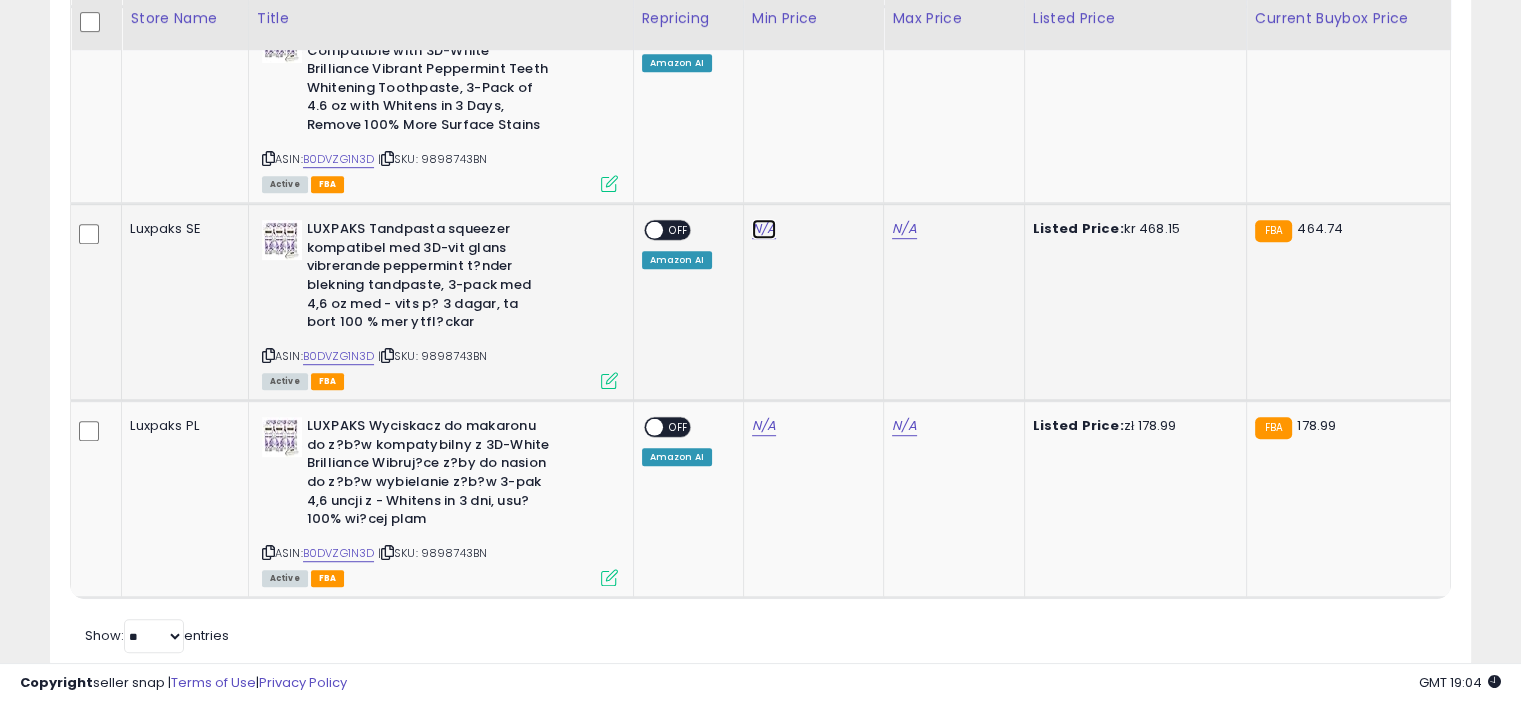 click on "N/A" at bounding box center [764, 229] 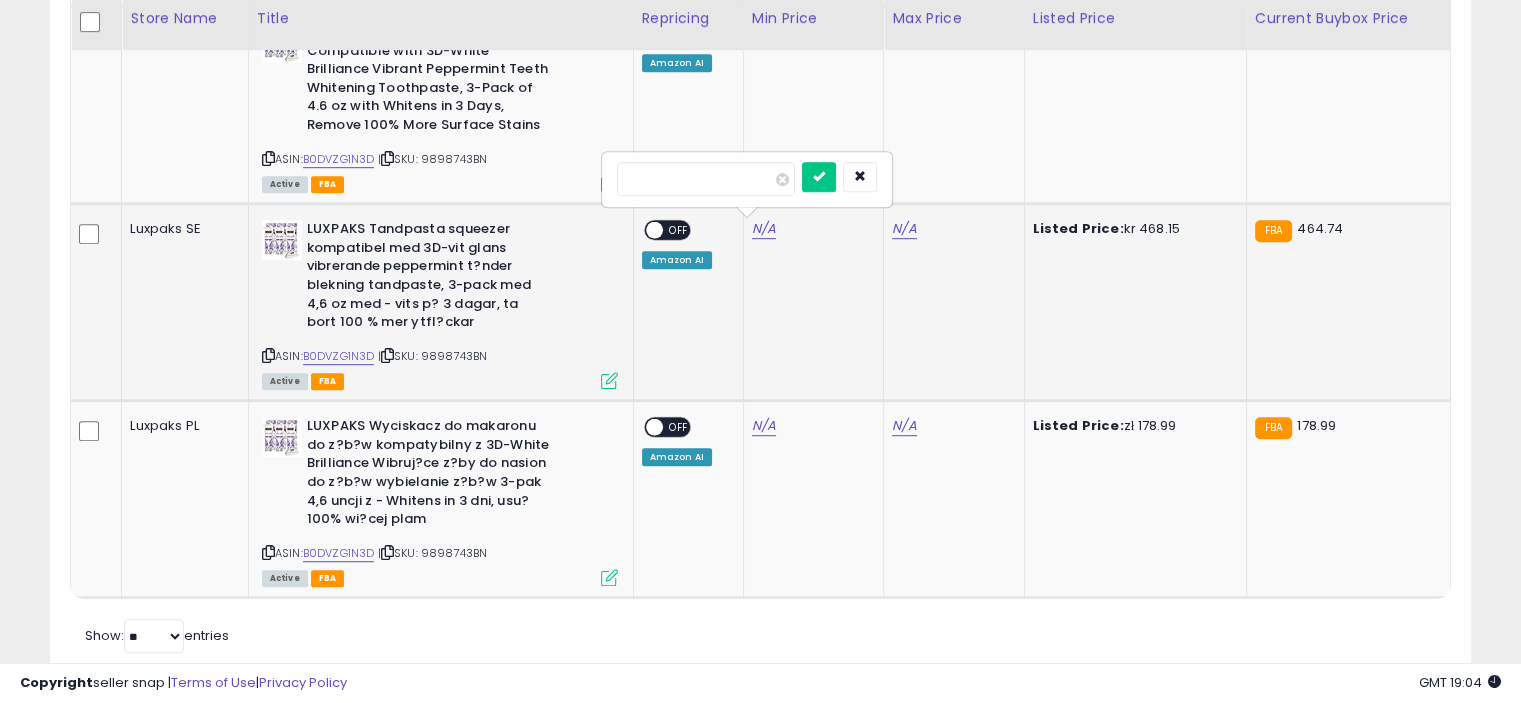 type on "******" 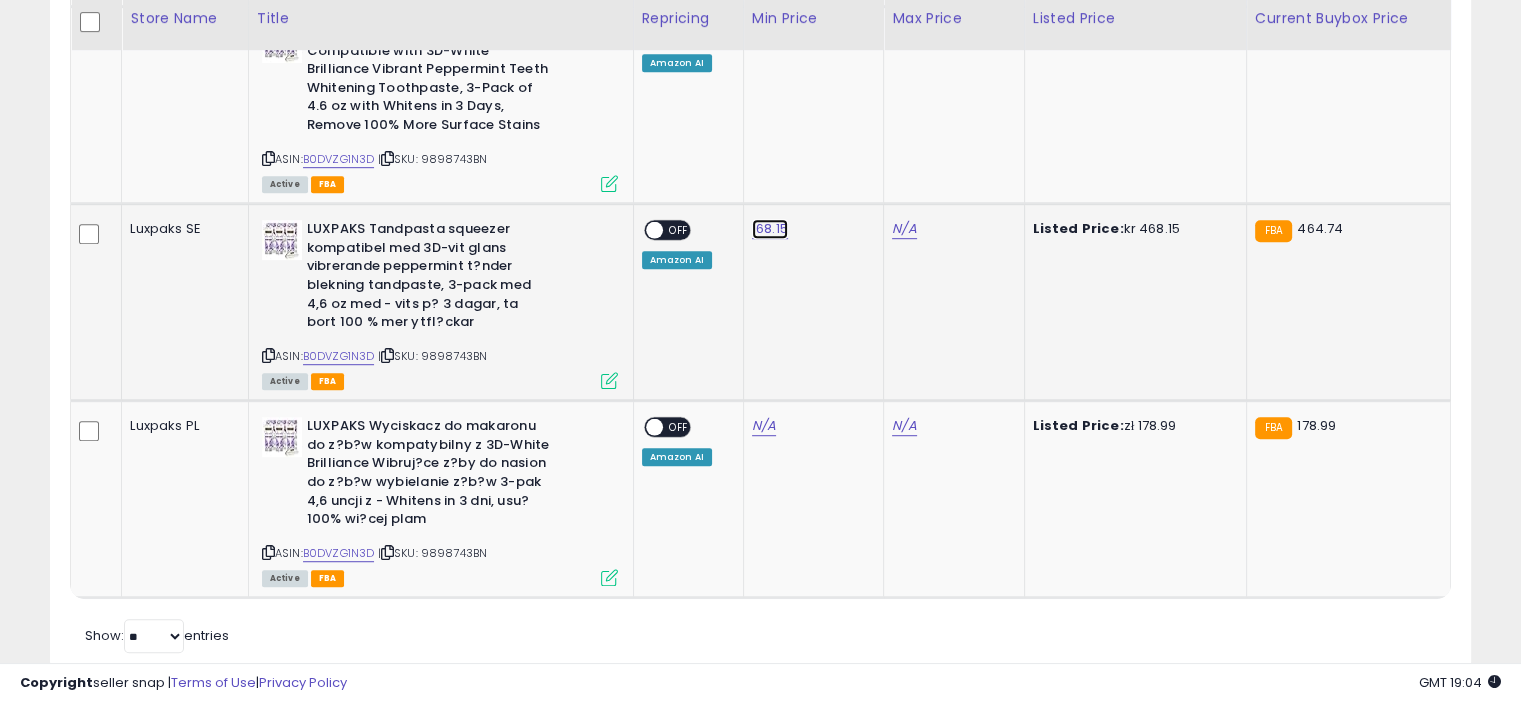 click on "168.15" at bounding box center [770, -559] 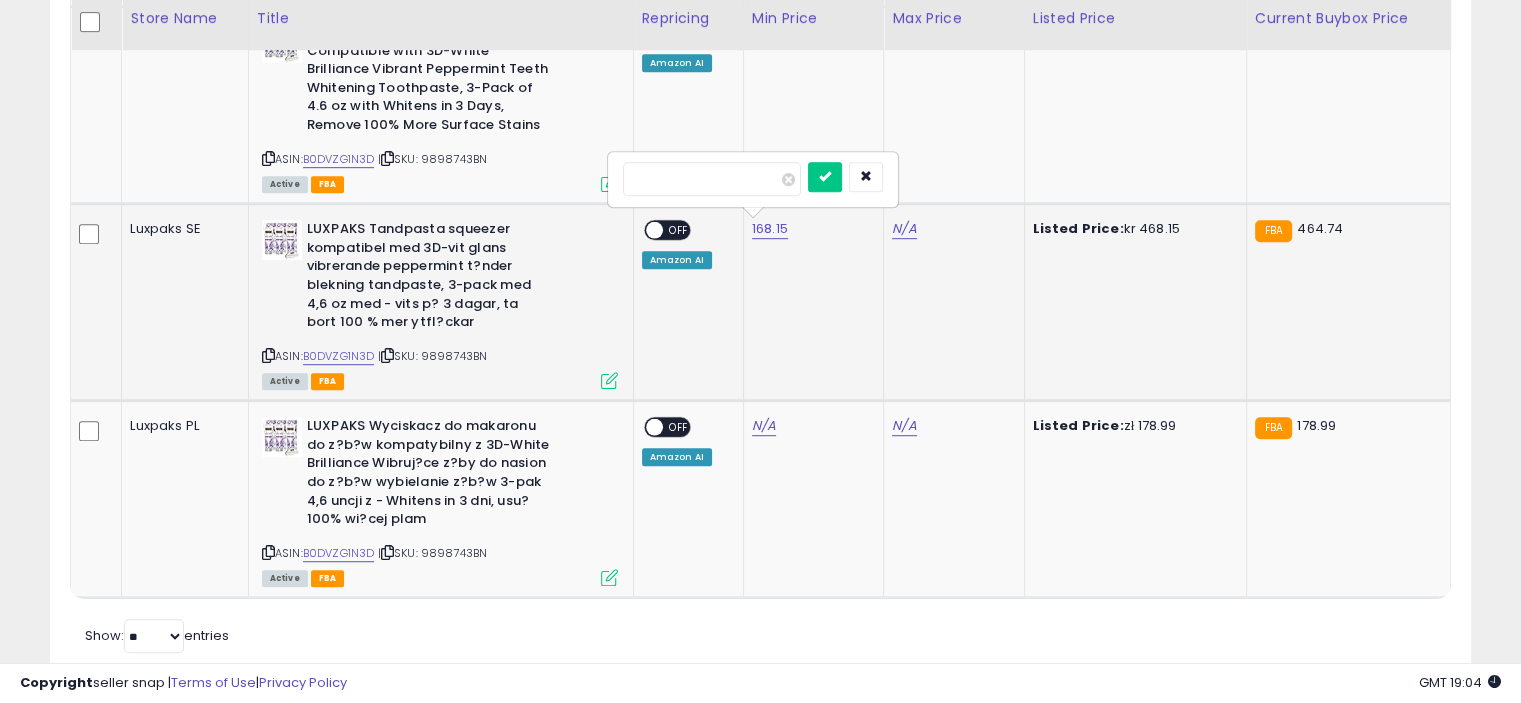 click on "******" at bounding box center [712, 179] 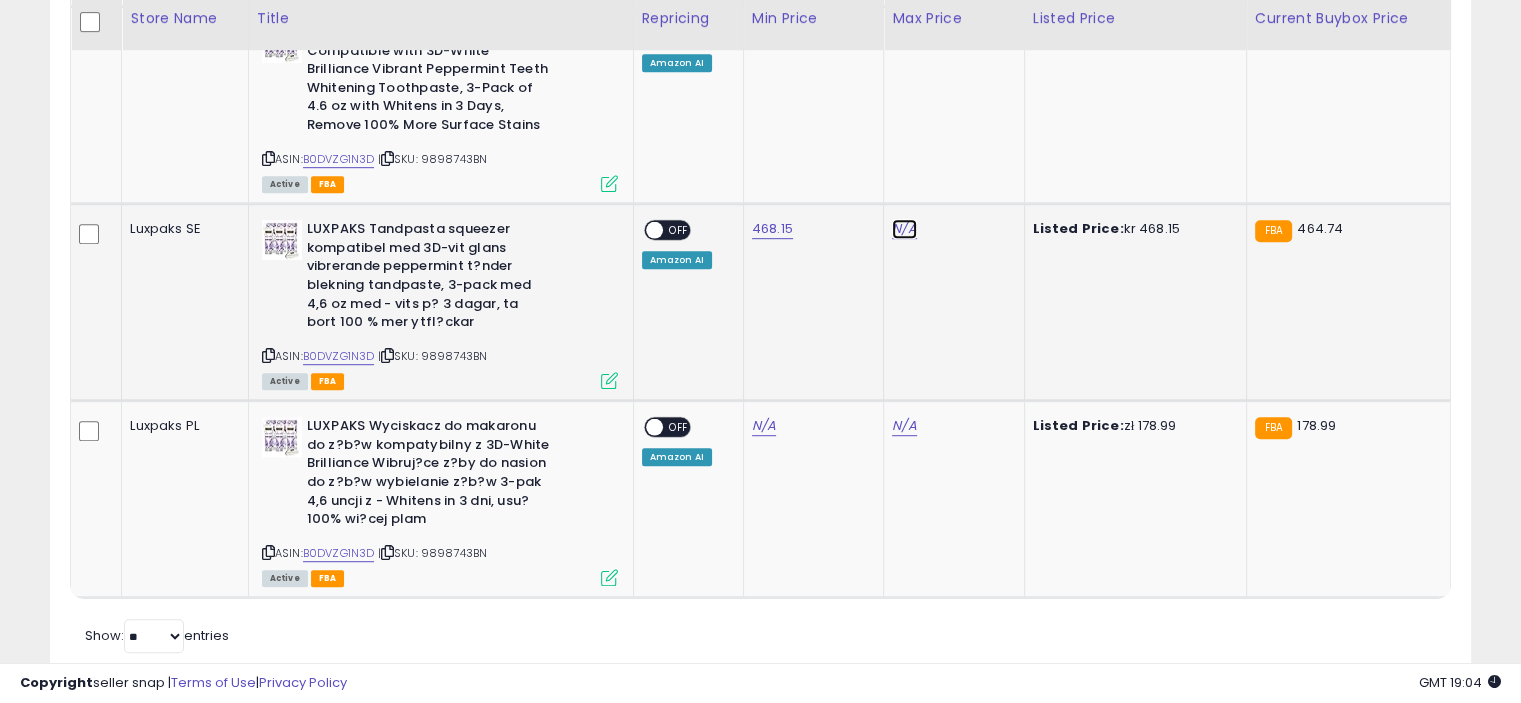 click on "N/A" at bounding box center [904, 229] 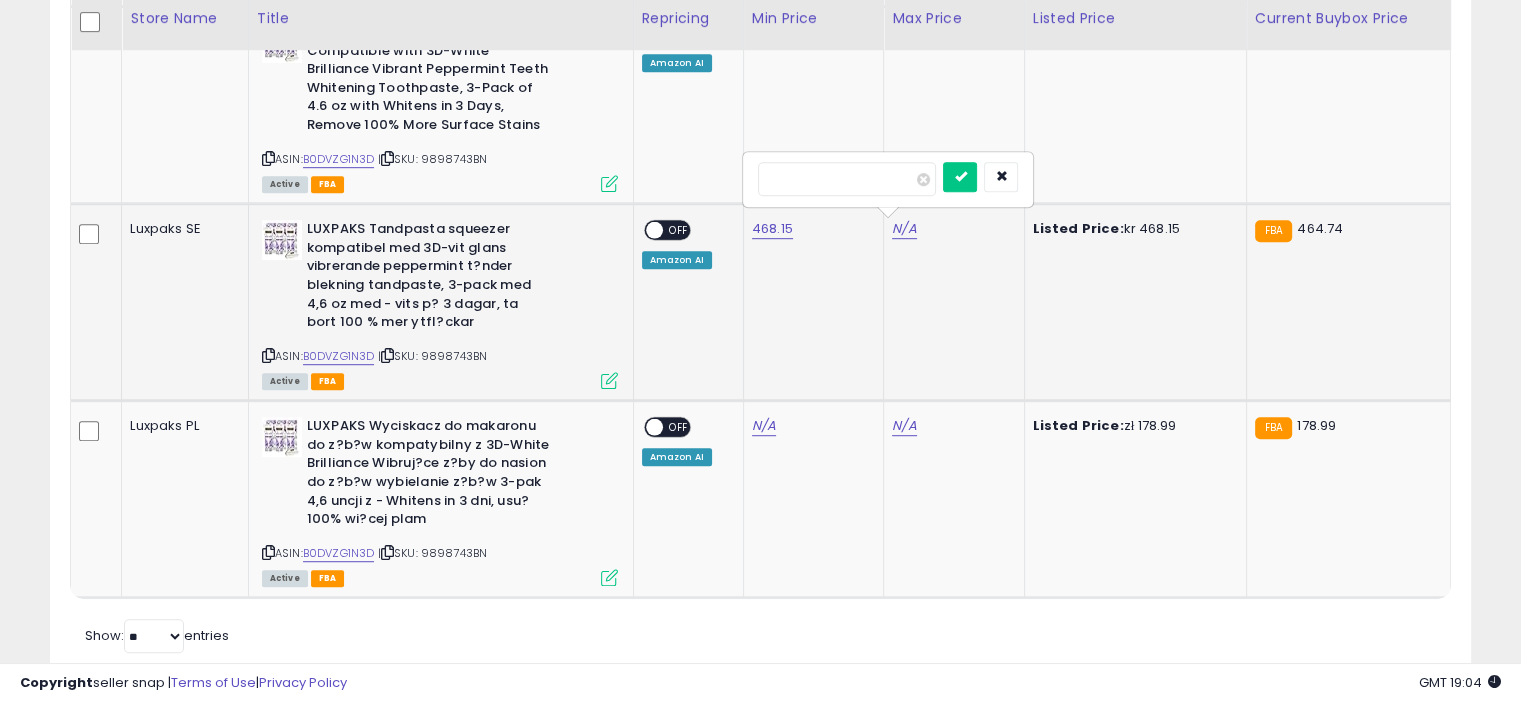 type on "******" 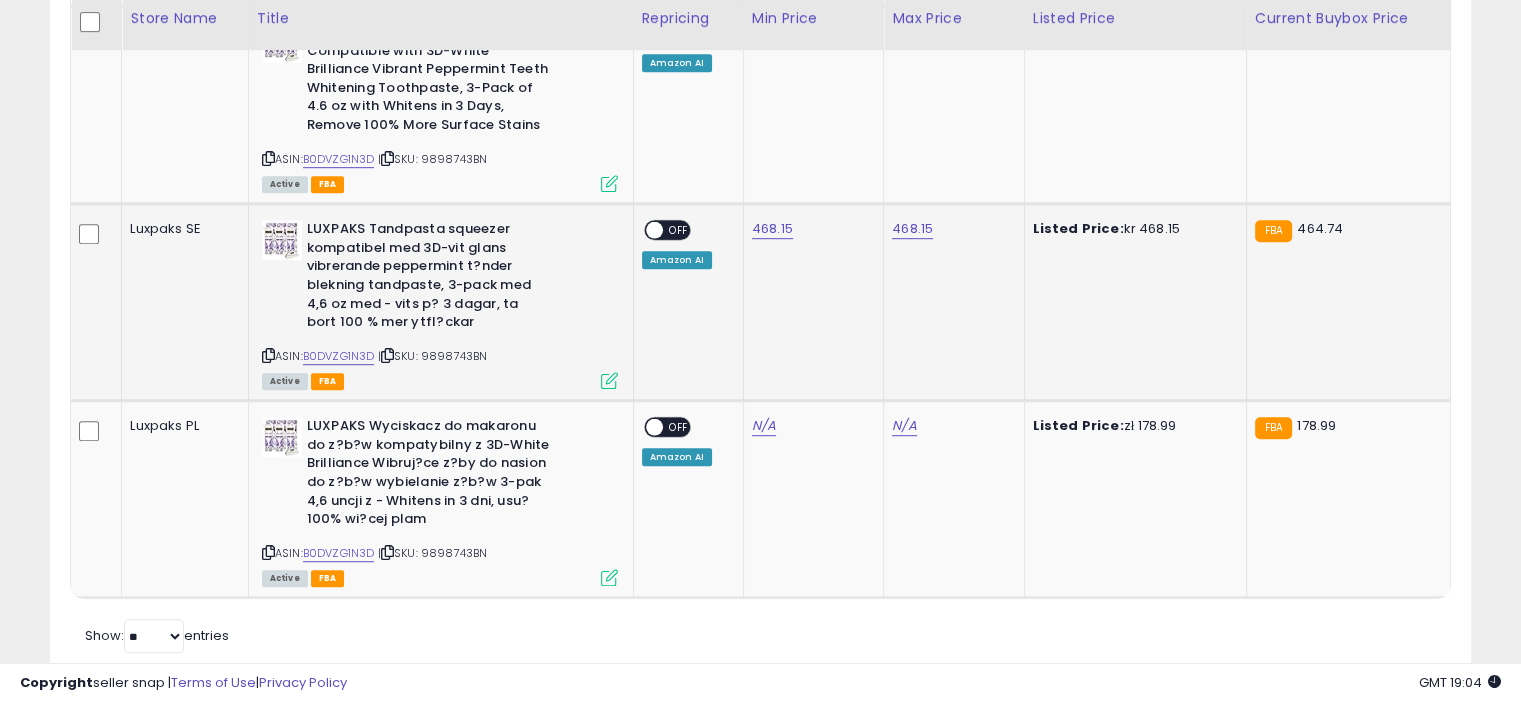 click on "OFF" at bounding box center (679, 230) 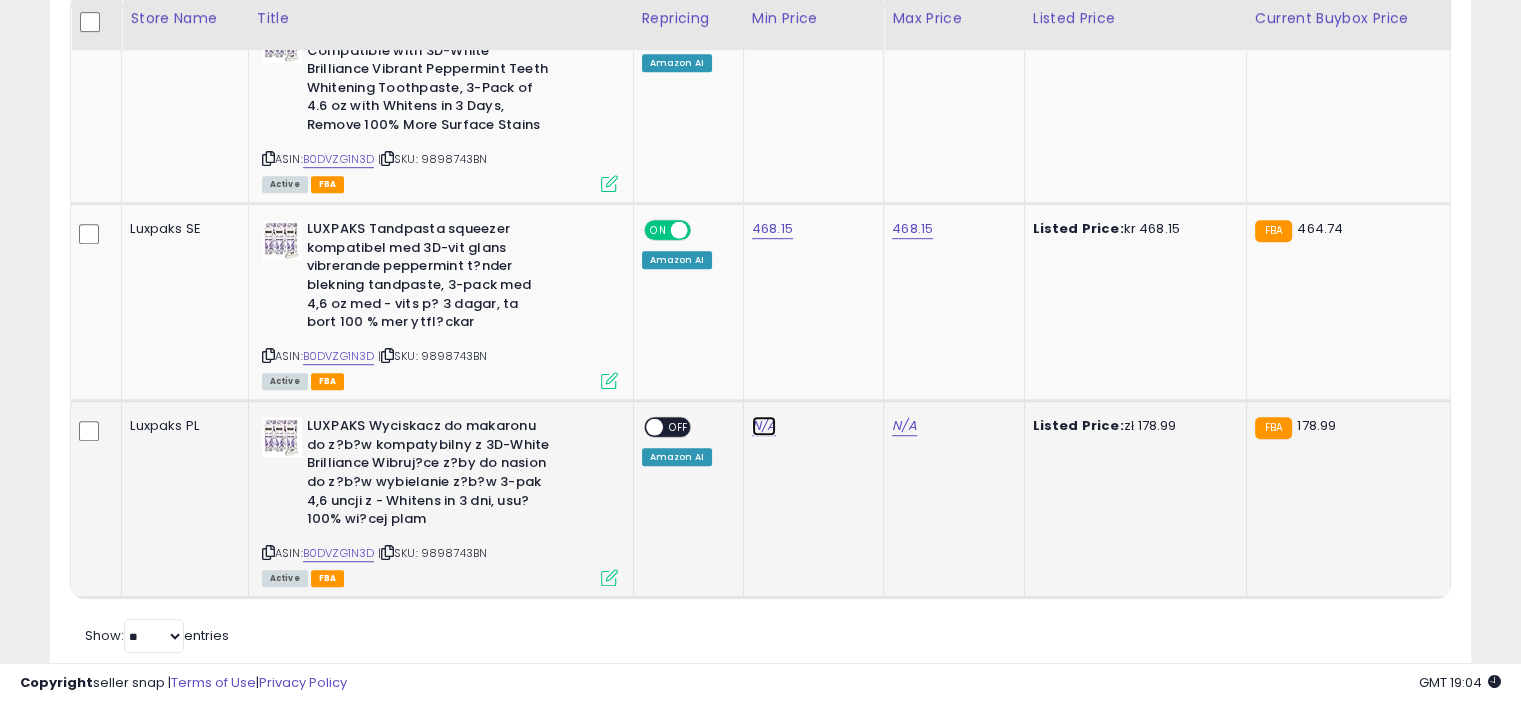click on "N/A" at bounding box center [764, 426] 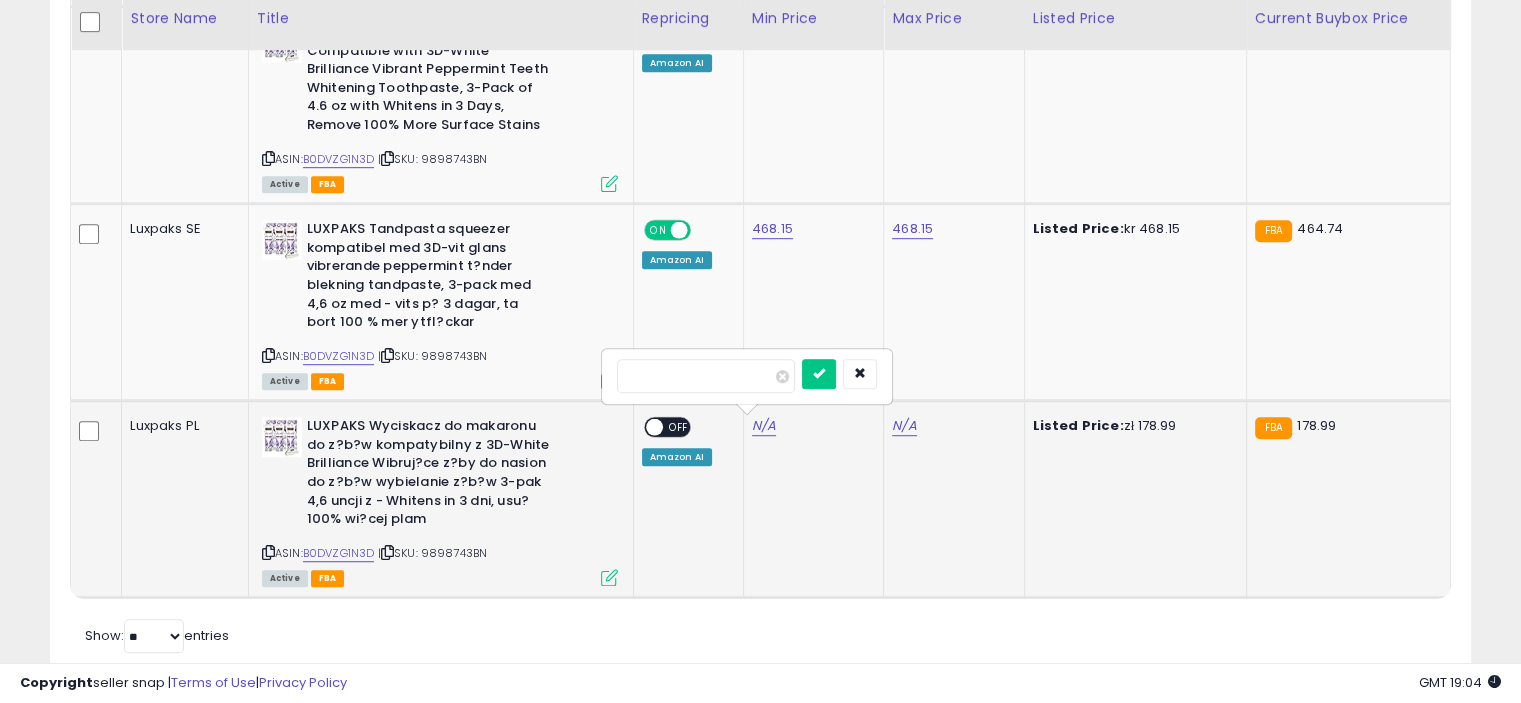 type on "******" 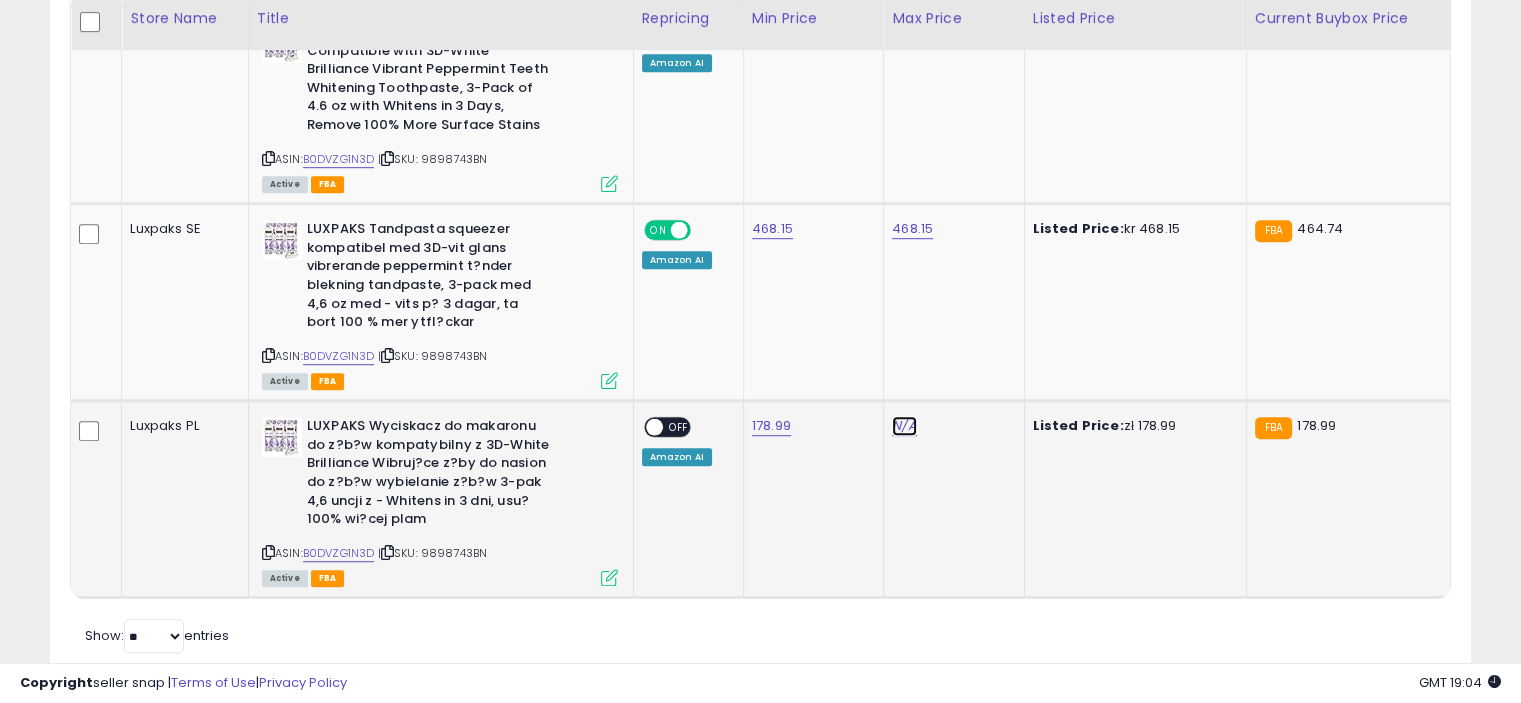 click on "N/A" at bounding box center [904, 426] 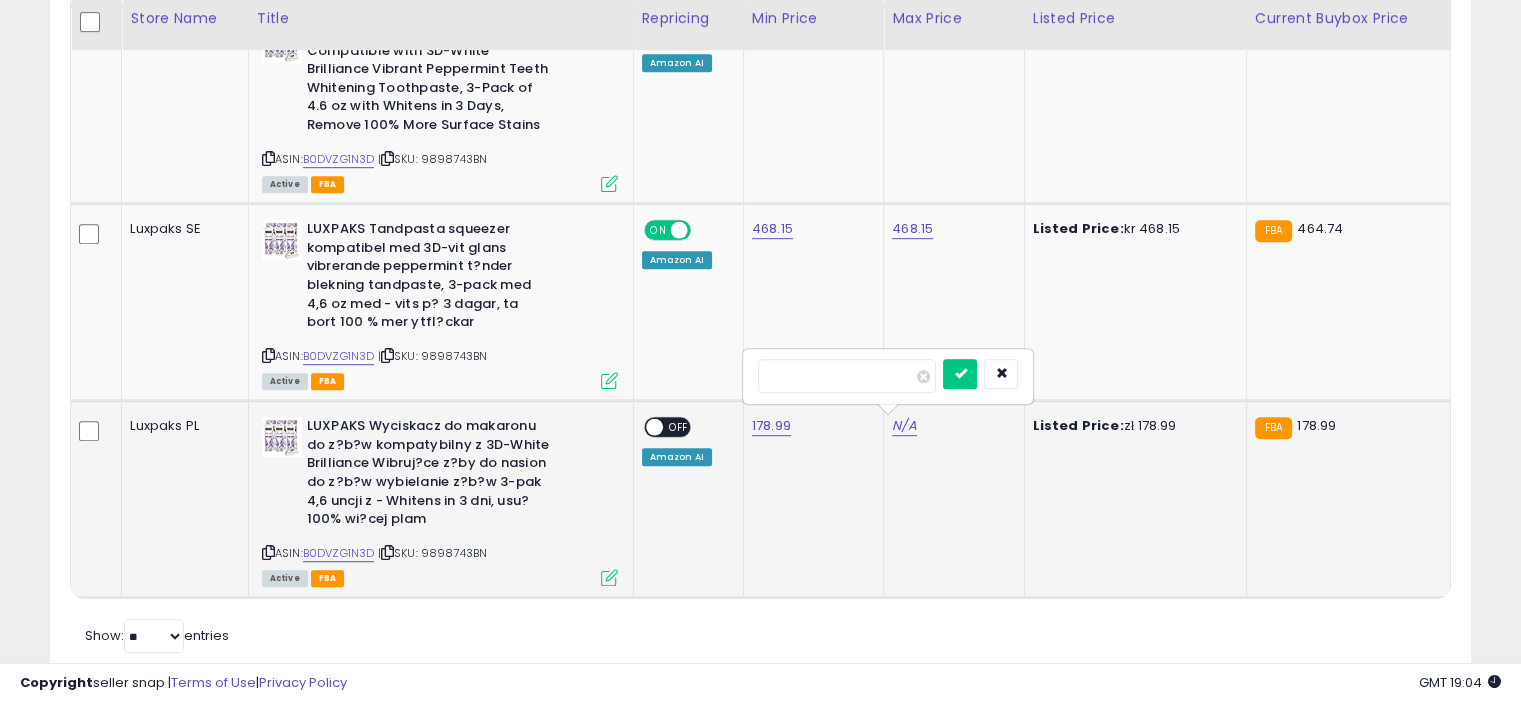 type on "******" 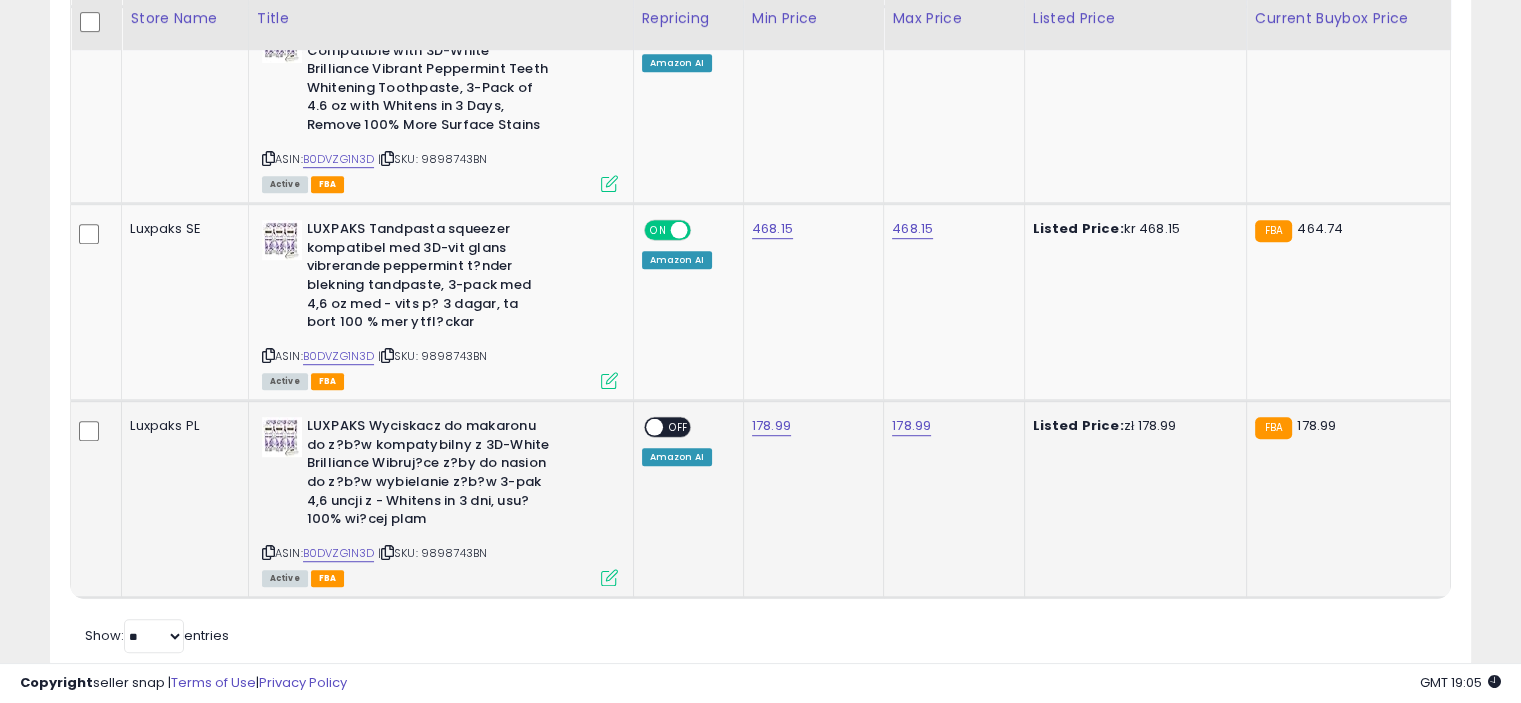 click on "OFF" at bounding box center (679, 427) 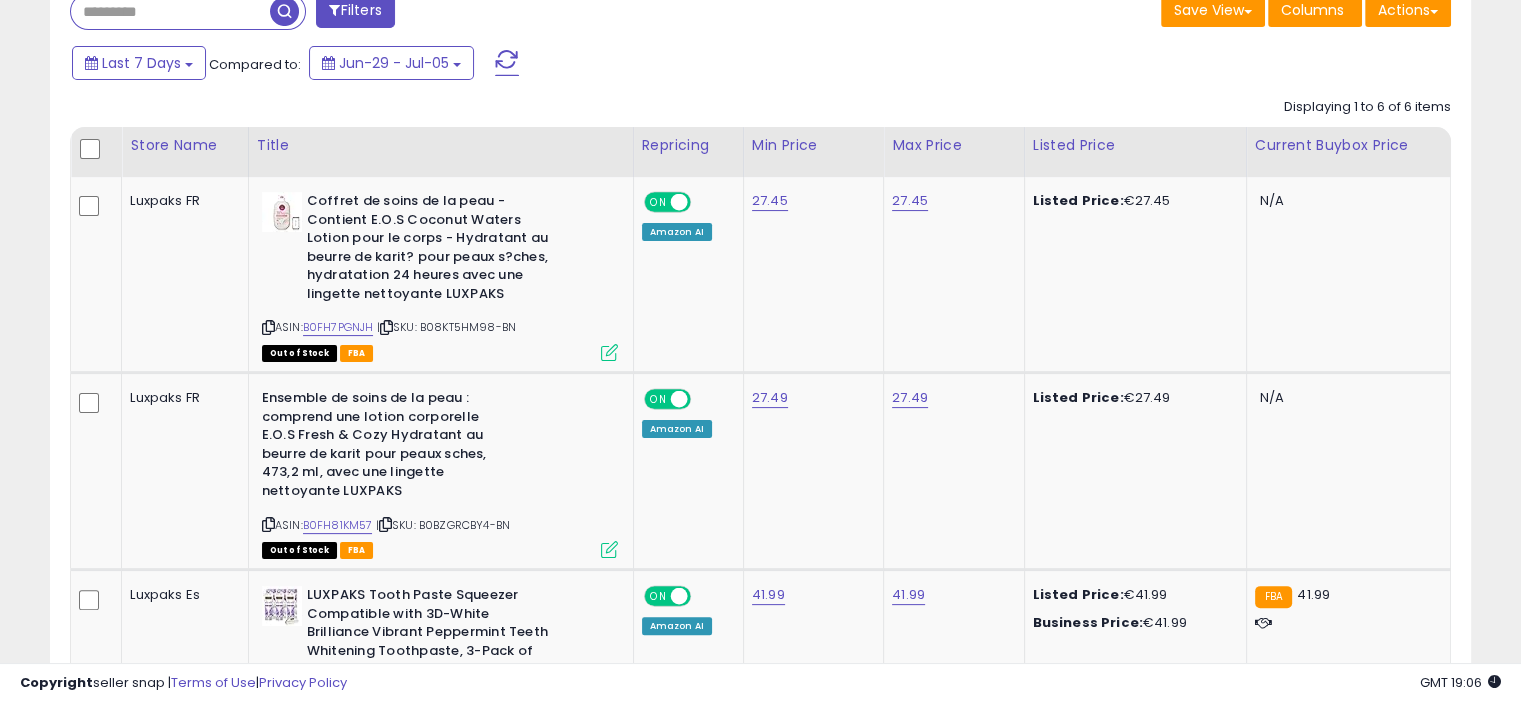 scroll, scrollTop: 0, scrollLeft: 0, axis: both 